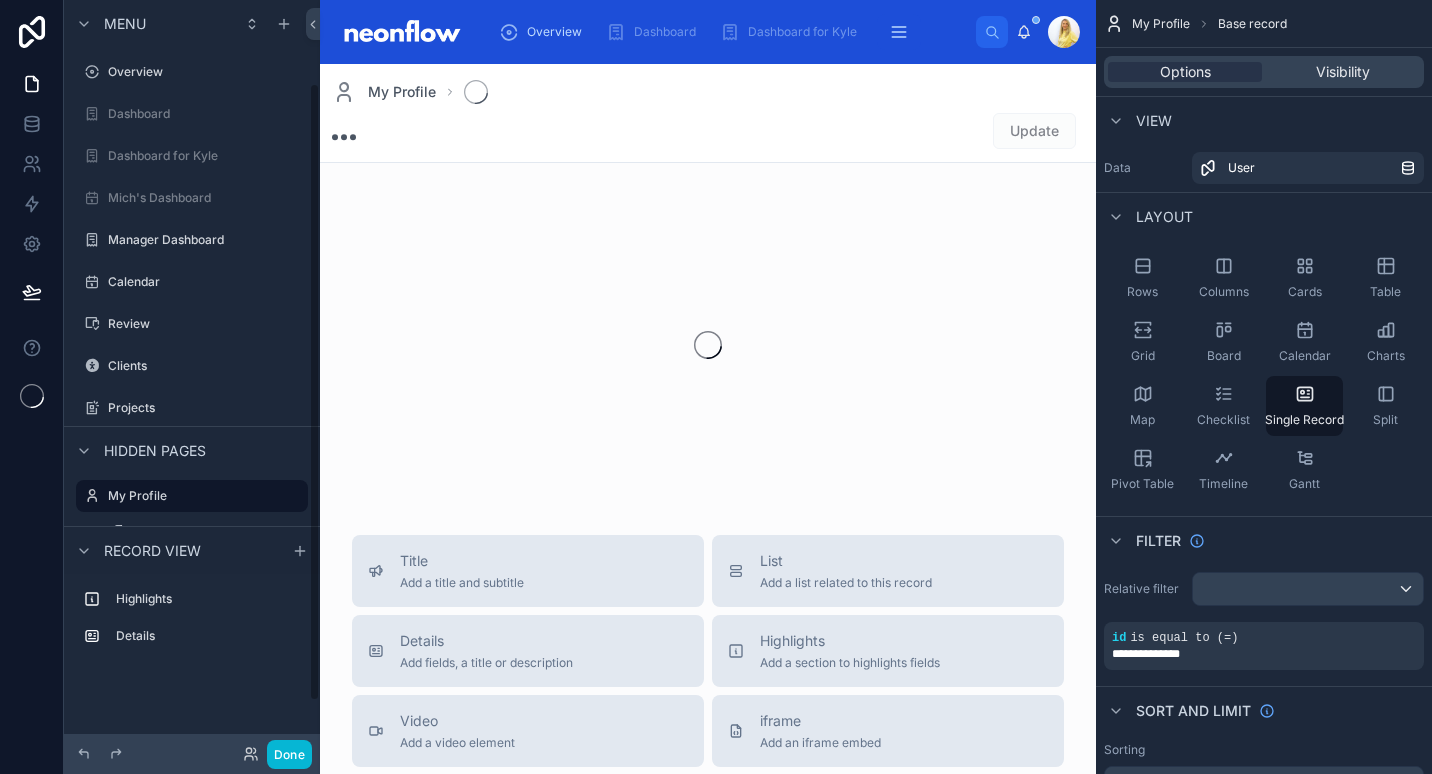 scroll, scrollTop: 0, scrollLeft: 0, axis: both 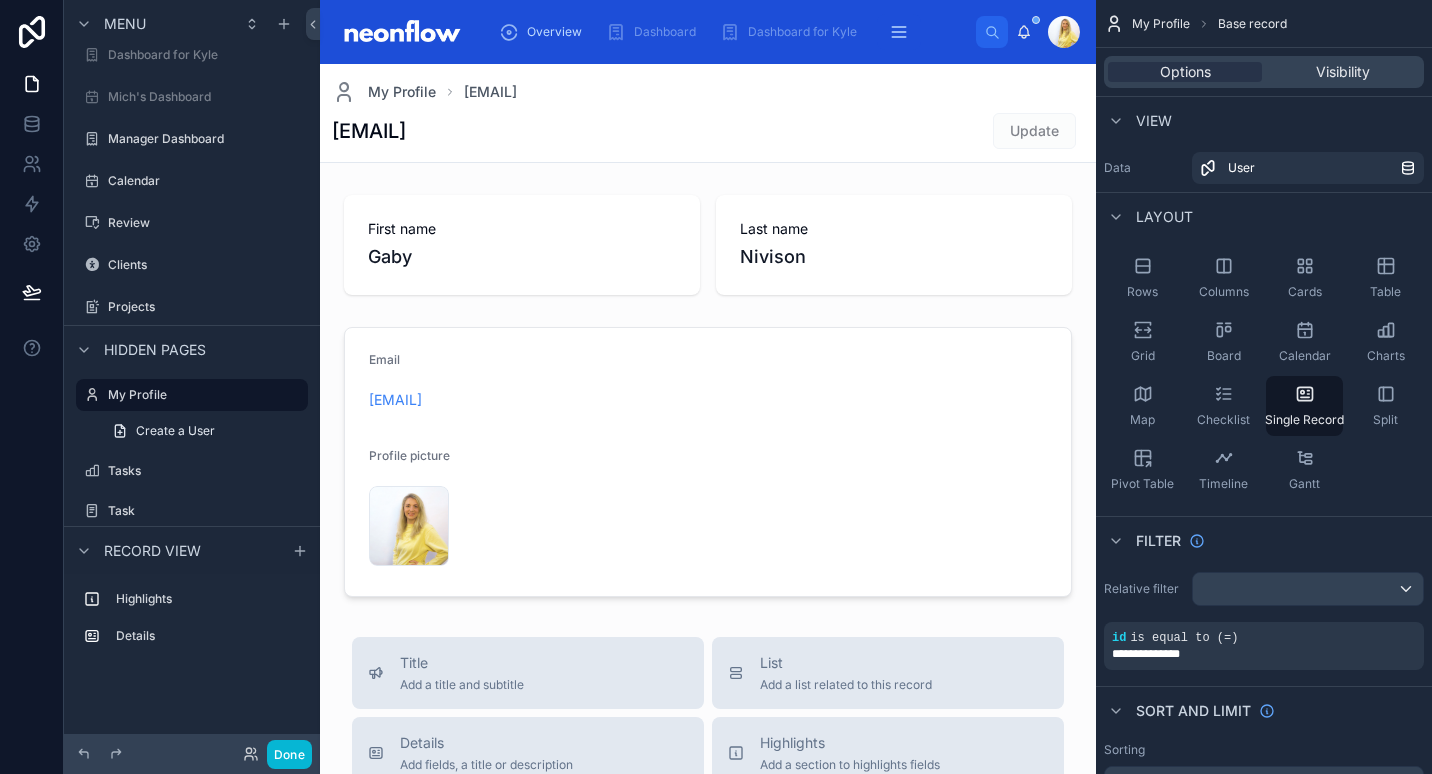 click at bounding box center (708, 786) 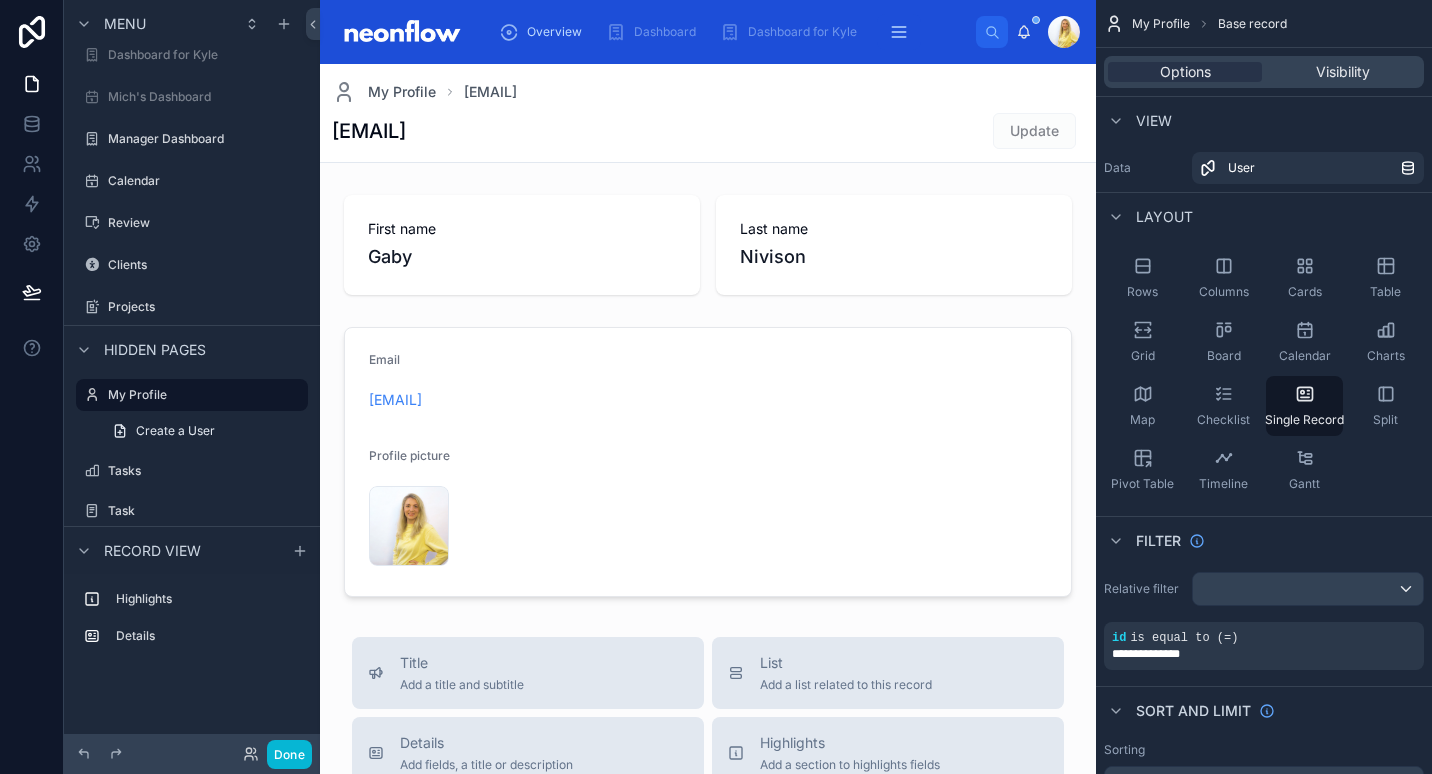 click at bounding box center (708, 462) 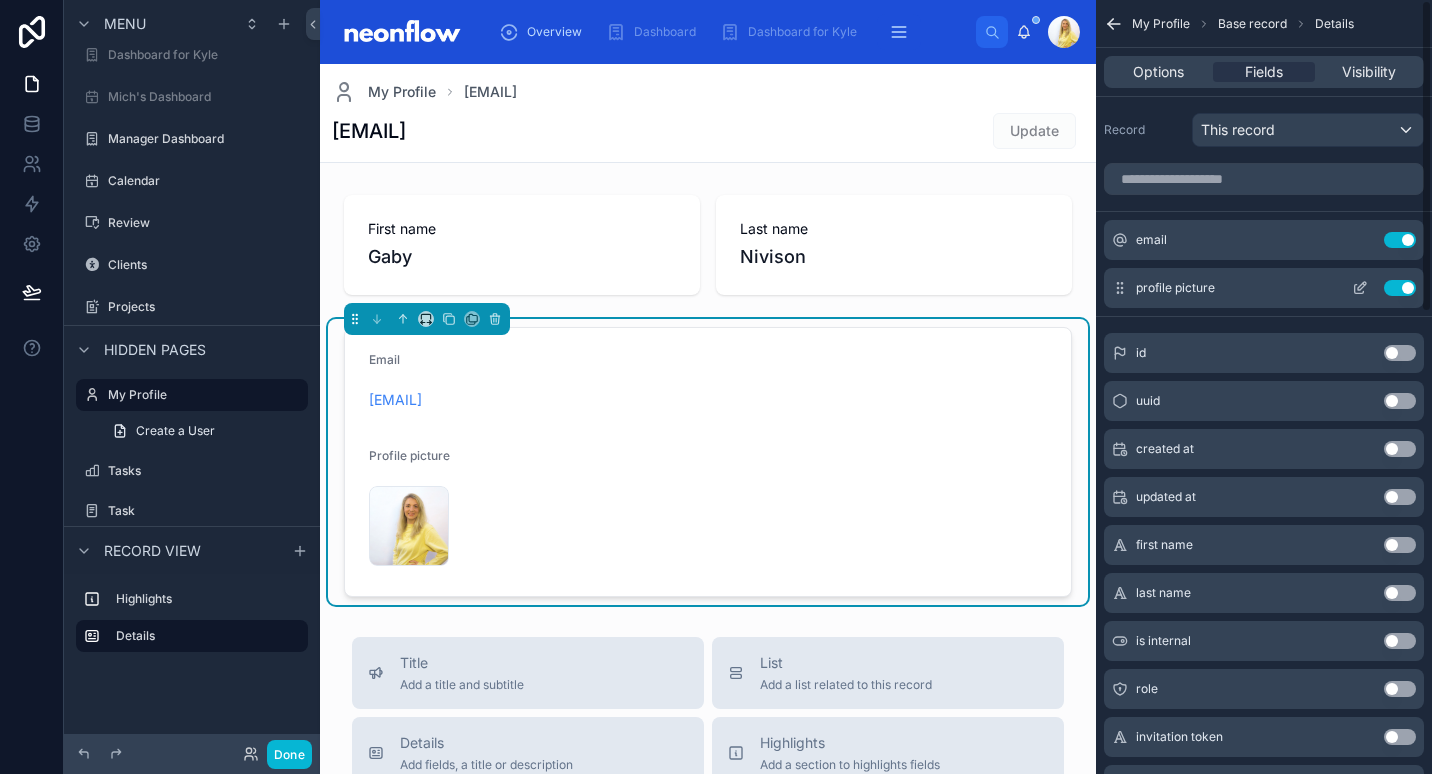 click on "profile picture Use setting" at bounding box center (1264, 288) 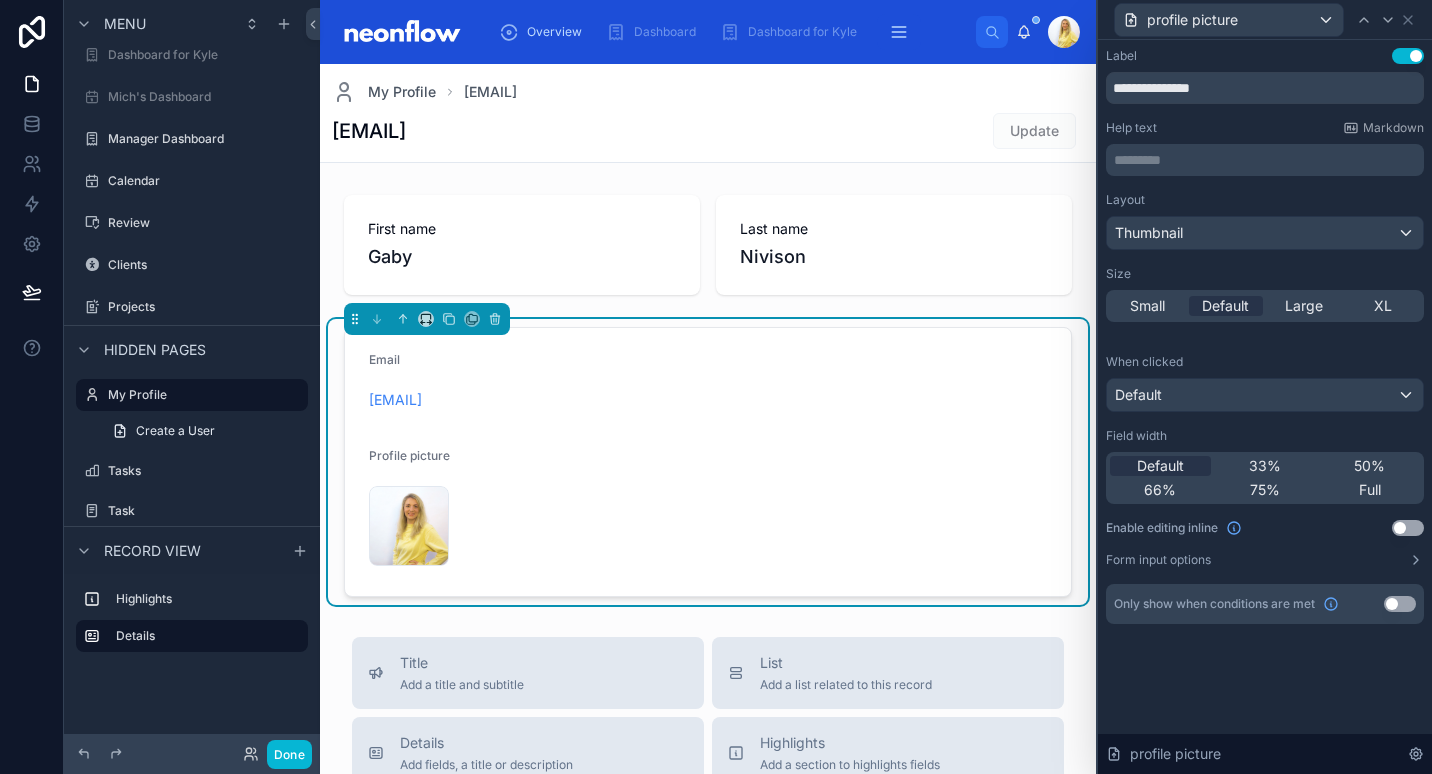 click on "Use setting" at bounding box center [1408, 528] 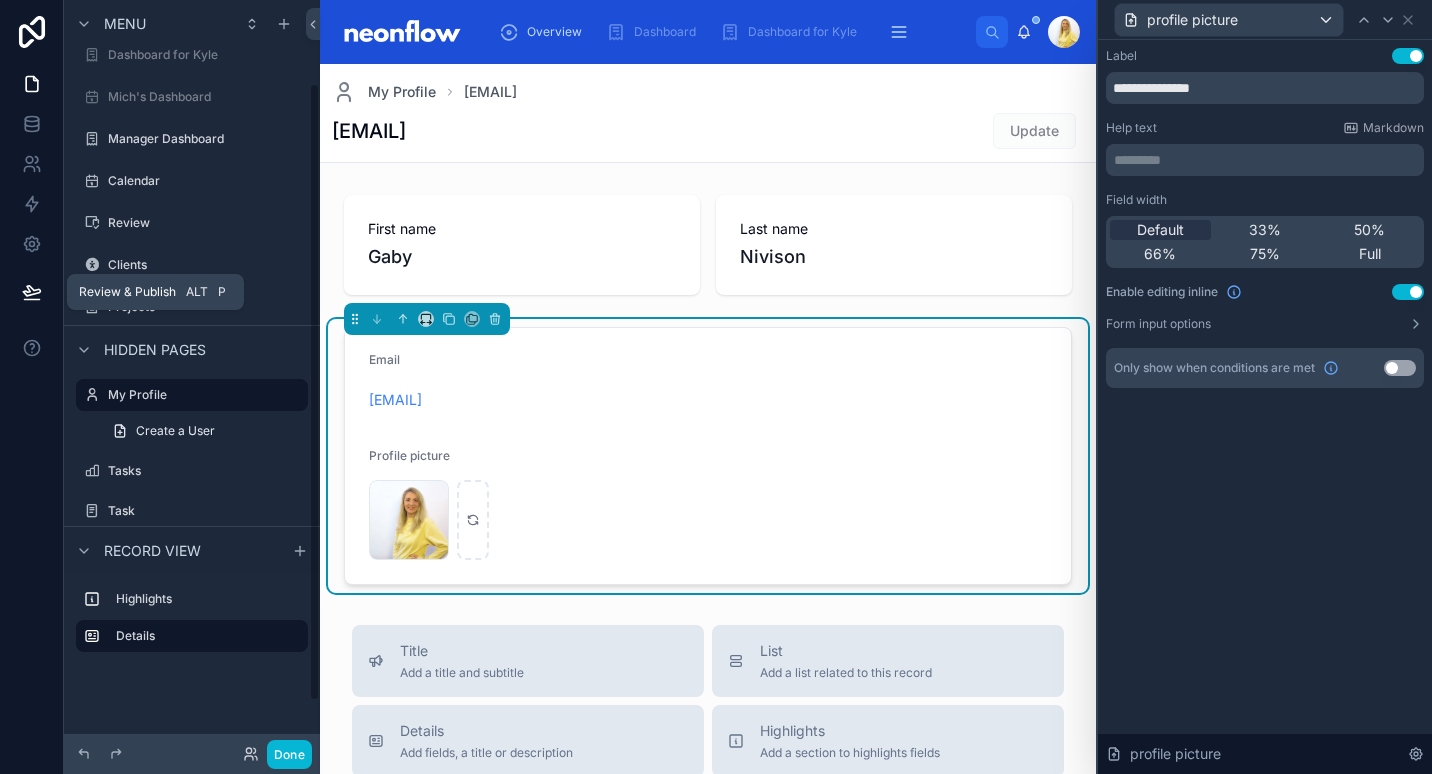 click at bounding box center [32, 292] 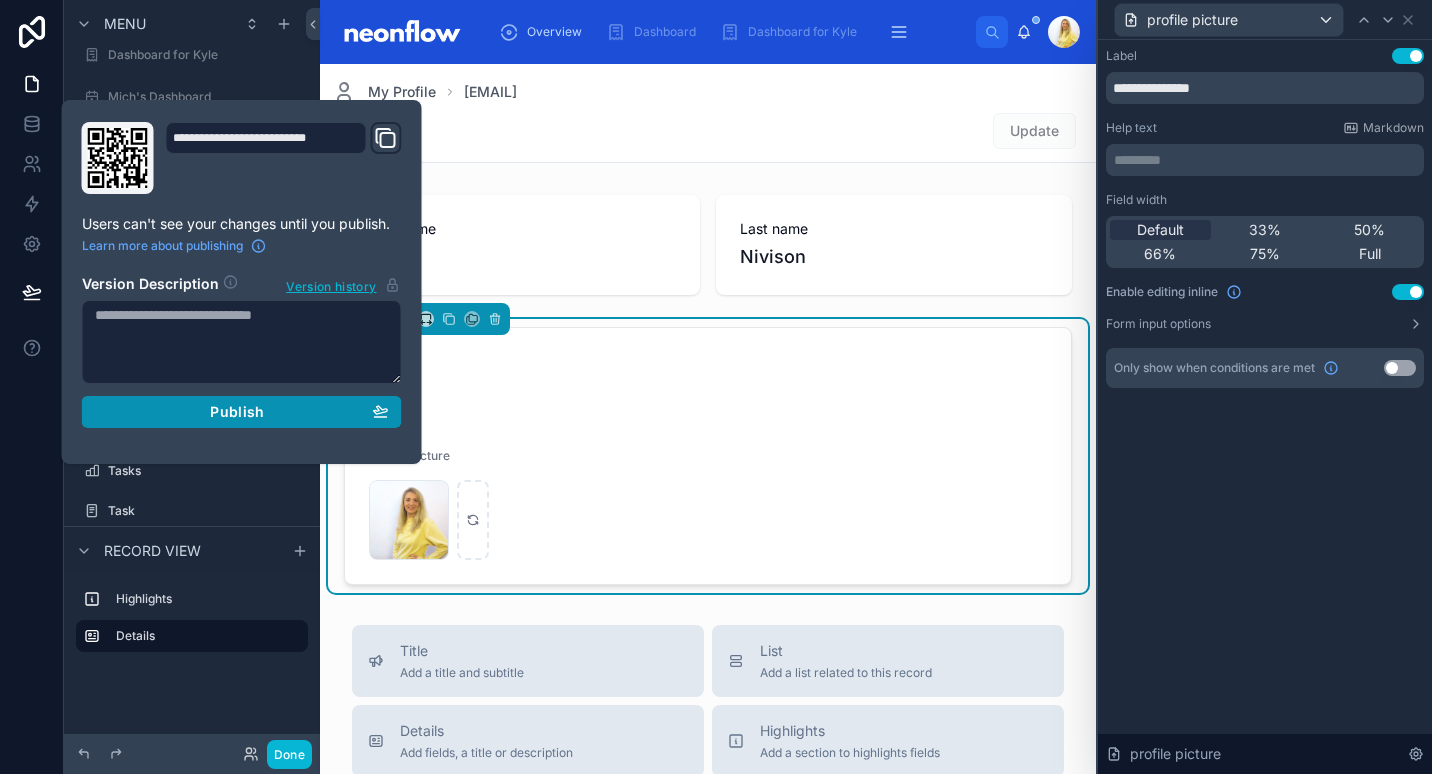 click on "Publish" at bounding box center [242, 412] 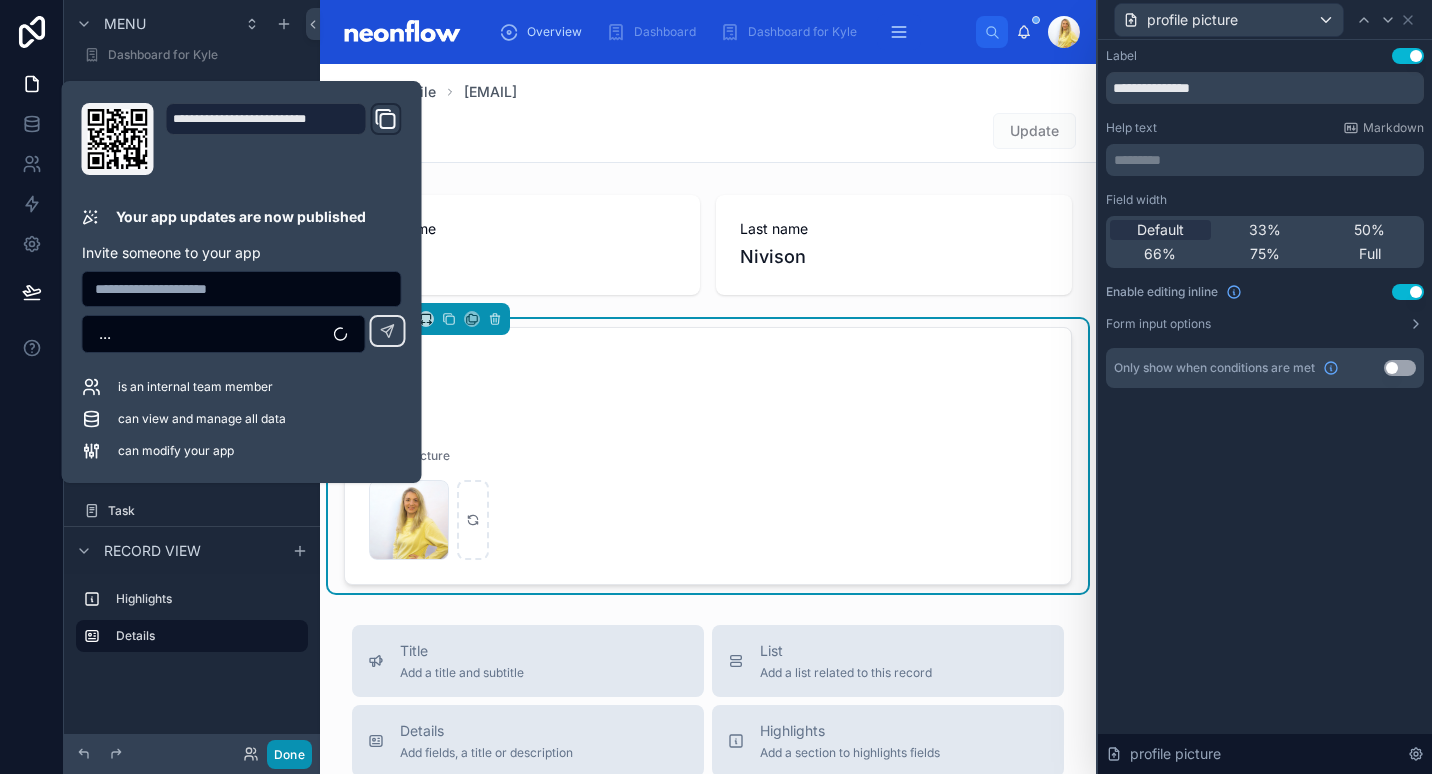 click on "Done" at bounding box center [289, 754] 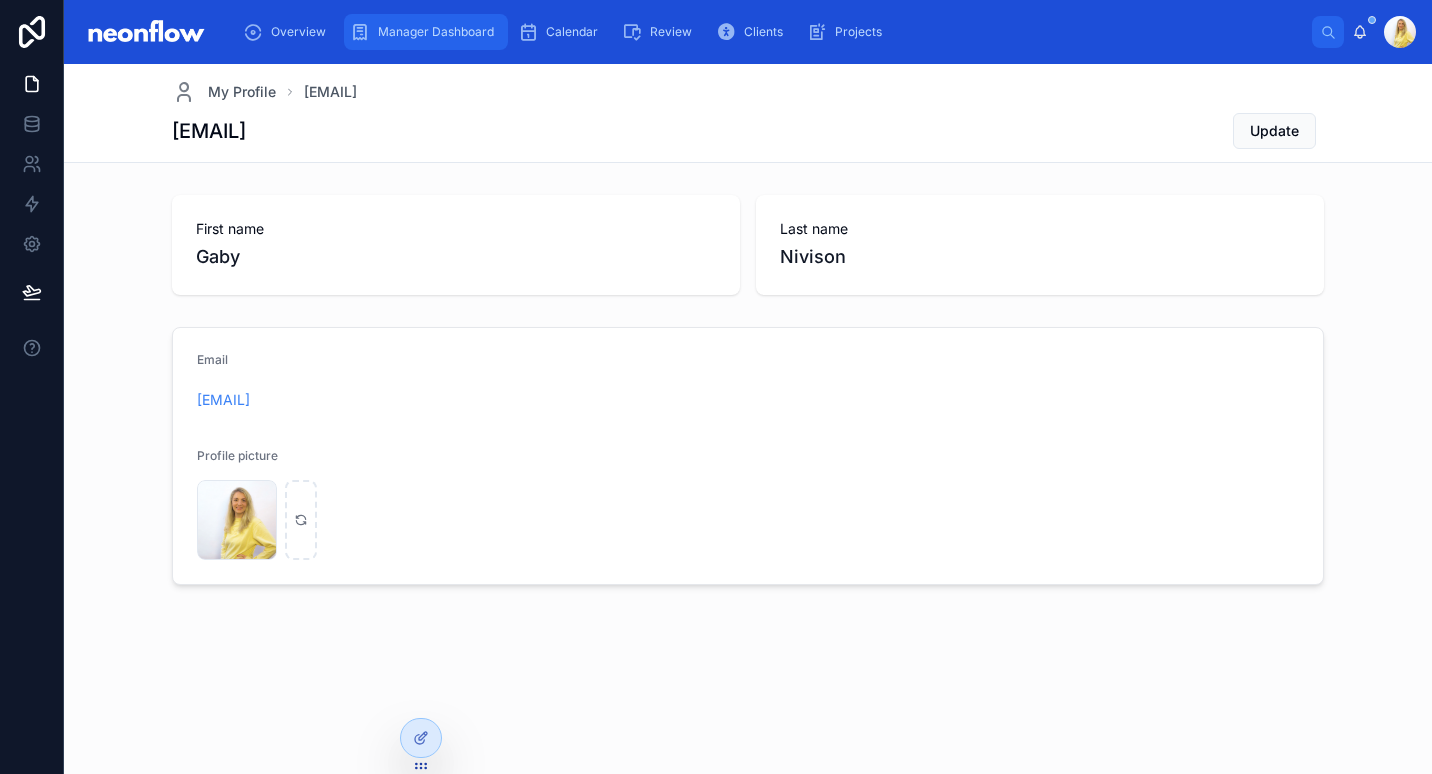 click on "Manager Dashboard" at bounding box center [436, 32] 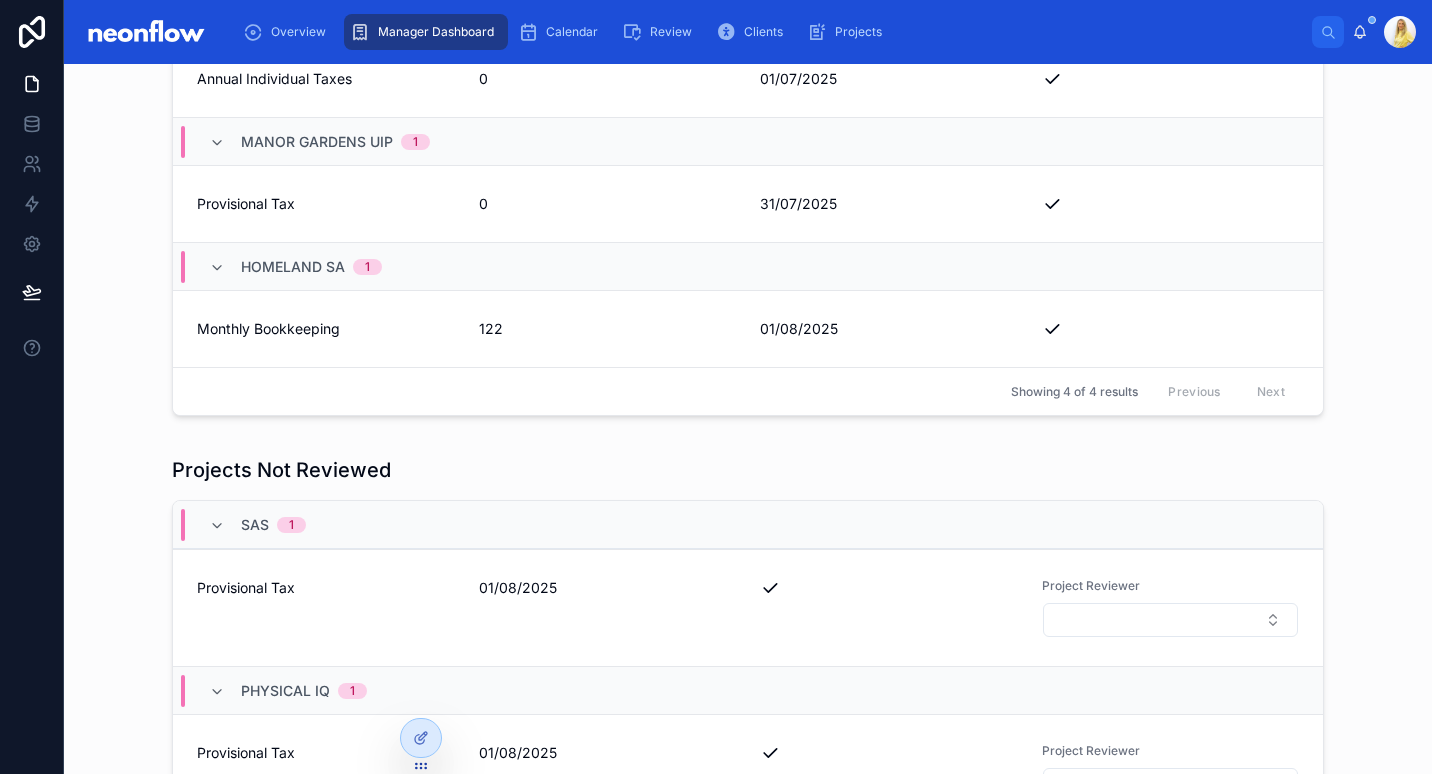 scroll, scrollTop: 1166, scrollLeft: 0, axis: vertical 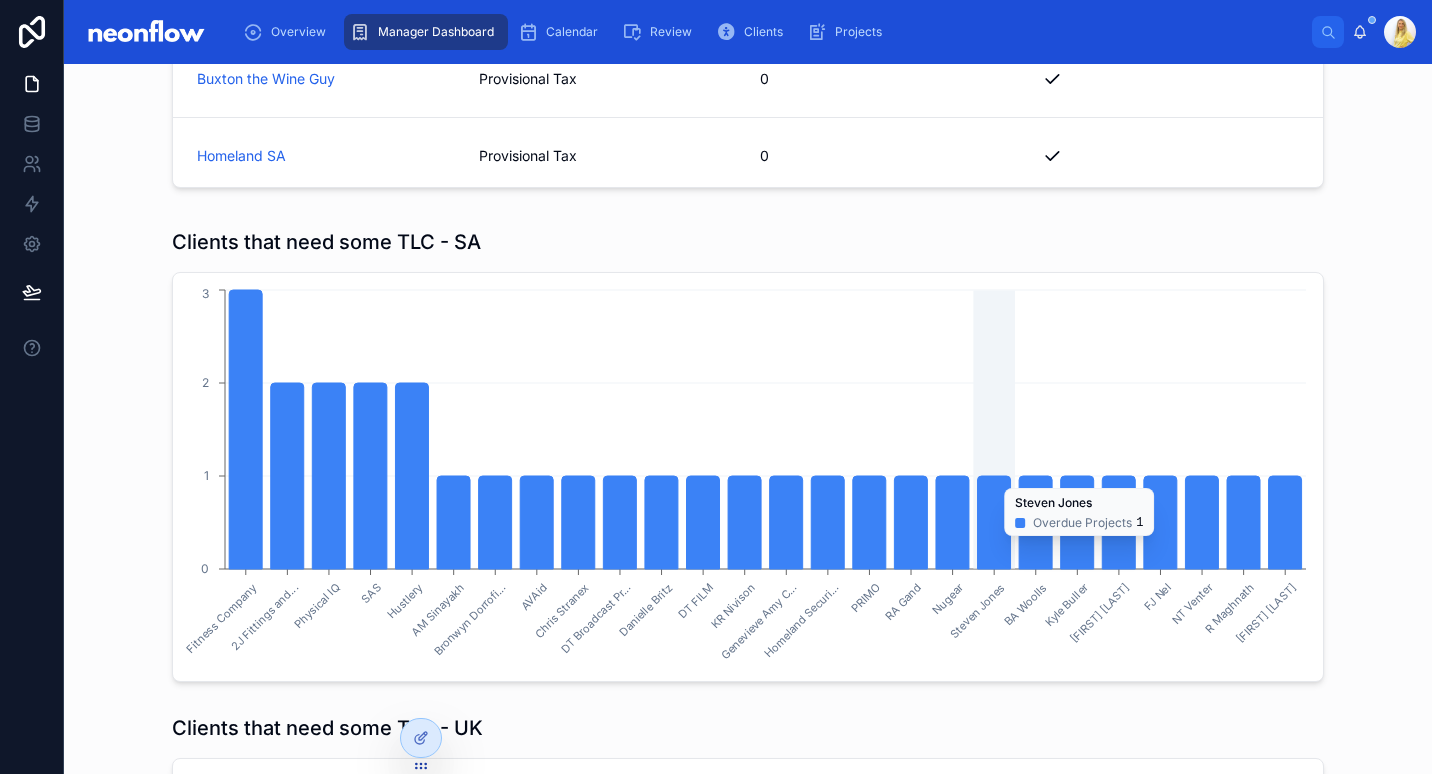 click 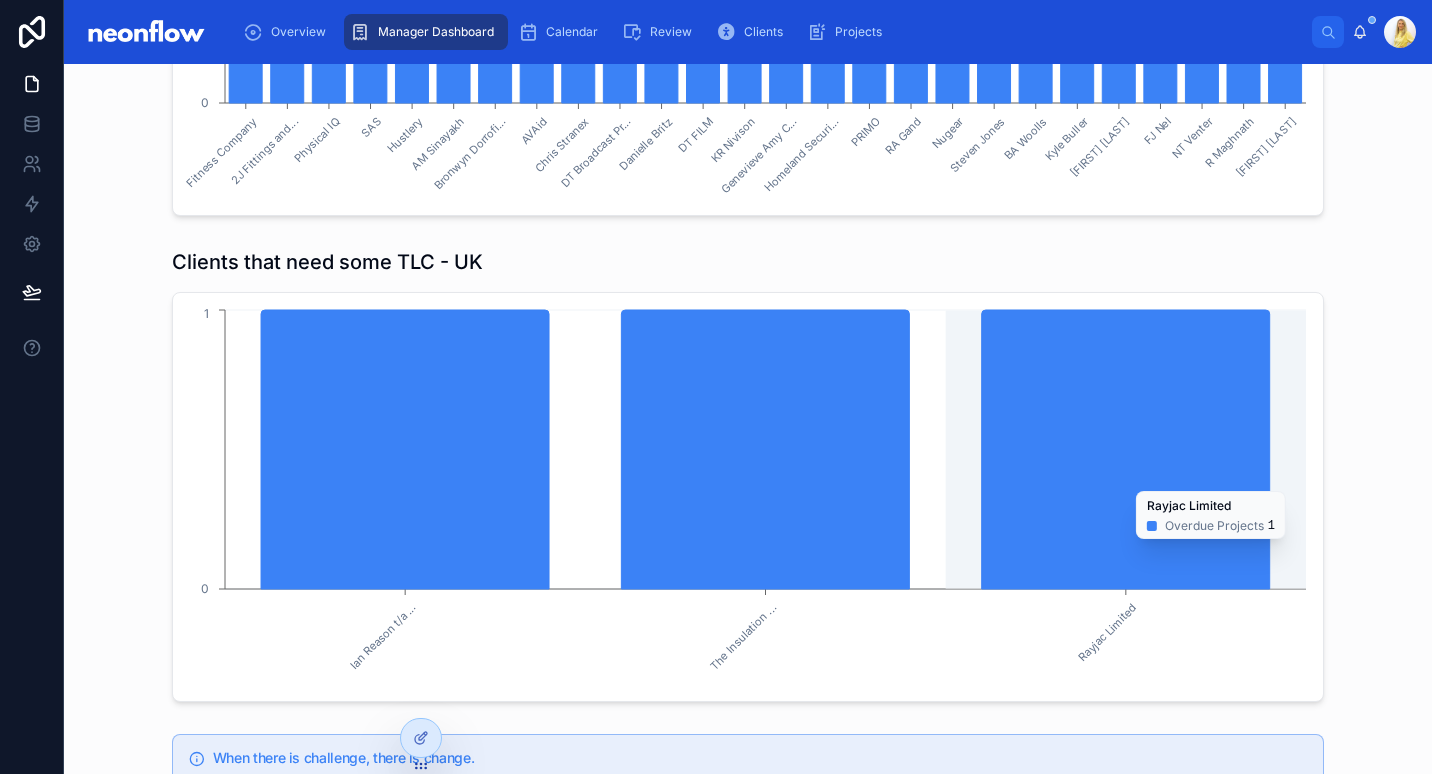 scroll, scrollTop: 3733, scrollLeft: 0, axis: vertical 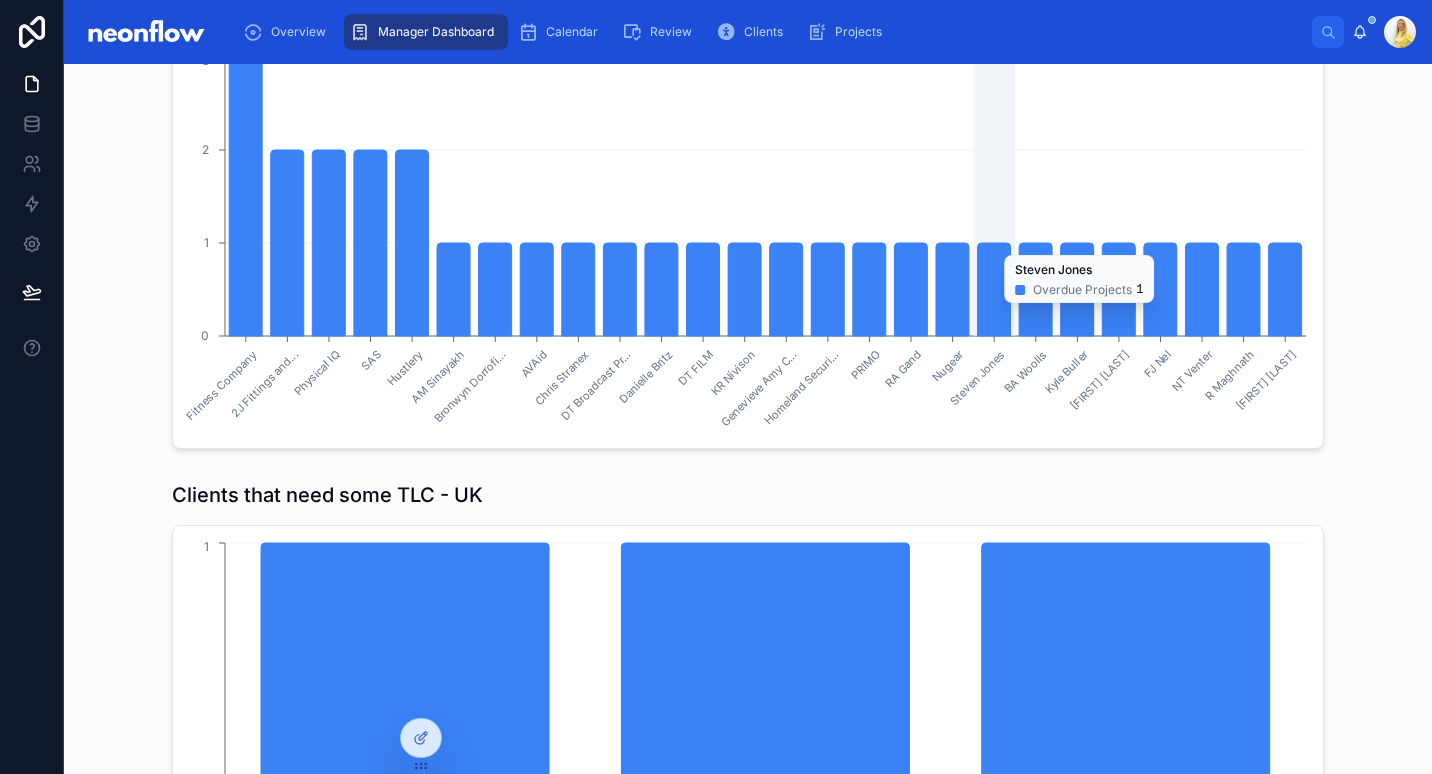 click 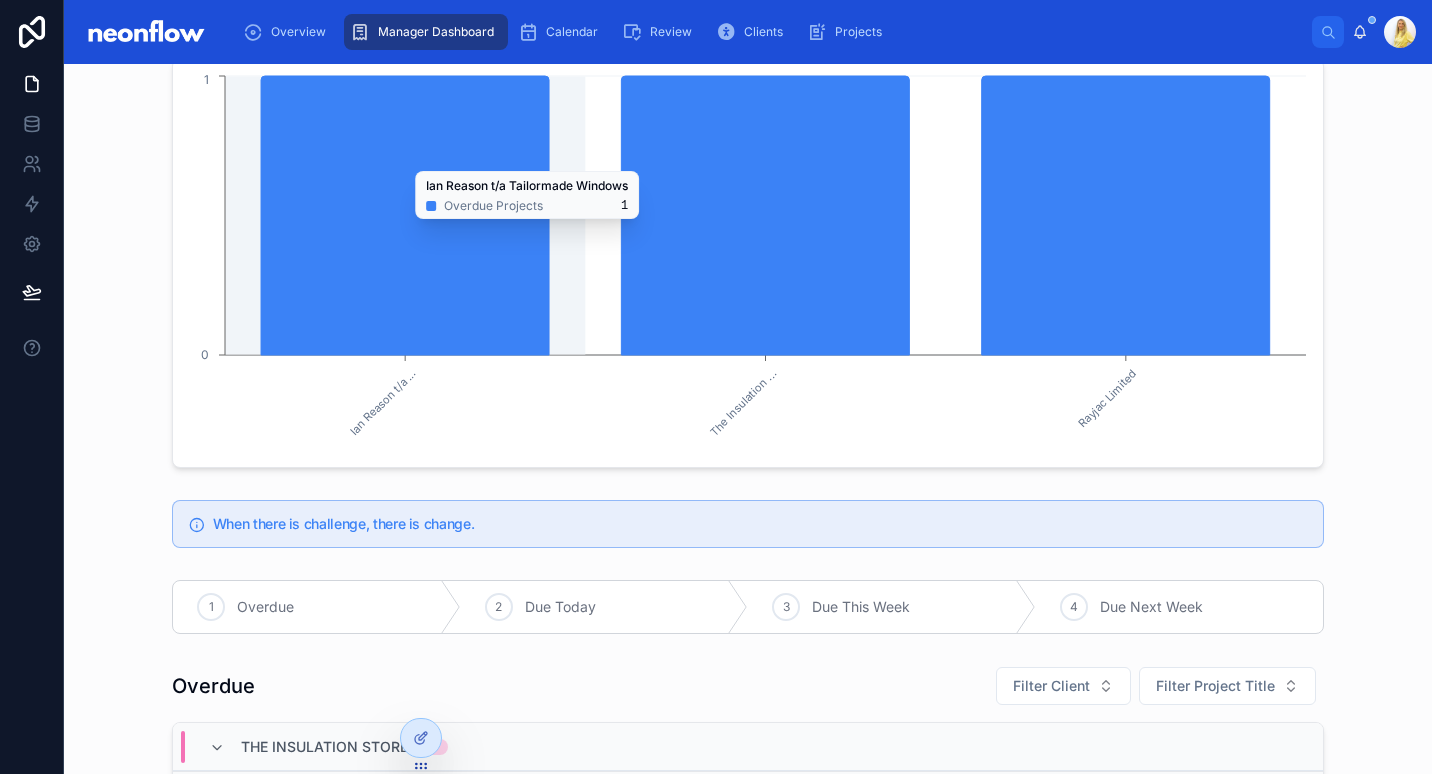 scroll, scrollTop: 3966, scrollLeft: 0, axis: vertical 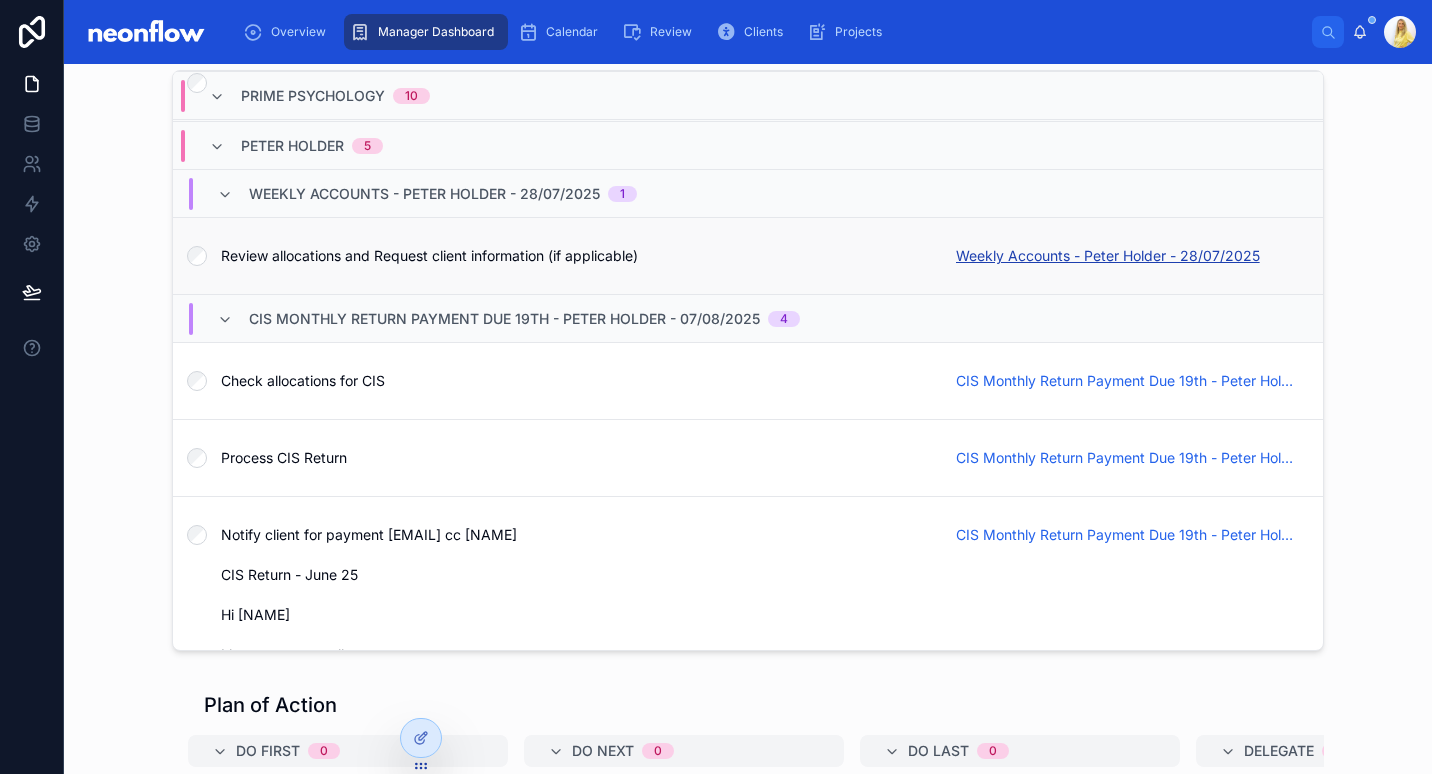 click on "Weekly Accounts - Peter Holder - 28/07/2025" at bounding box center (1108, 256) 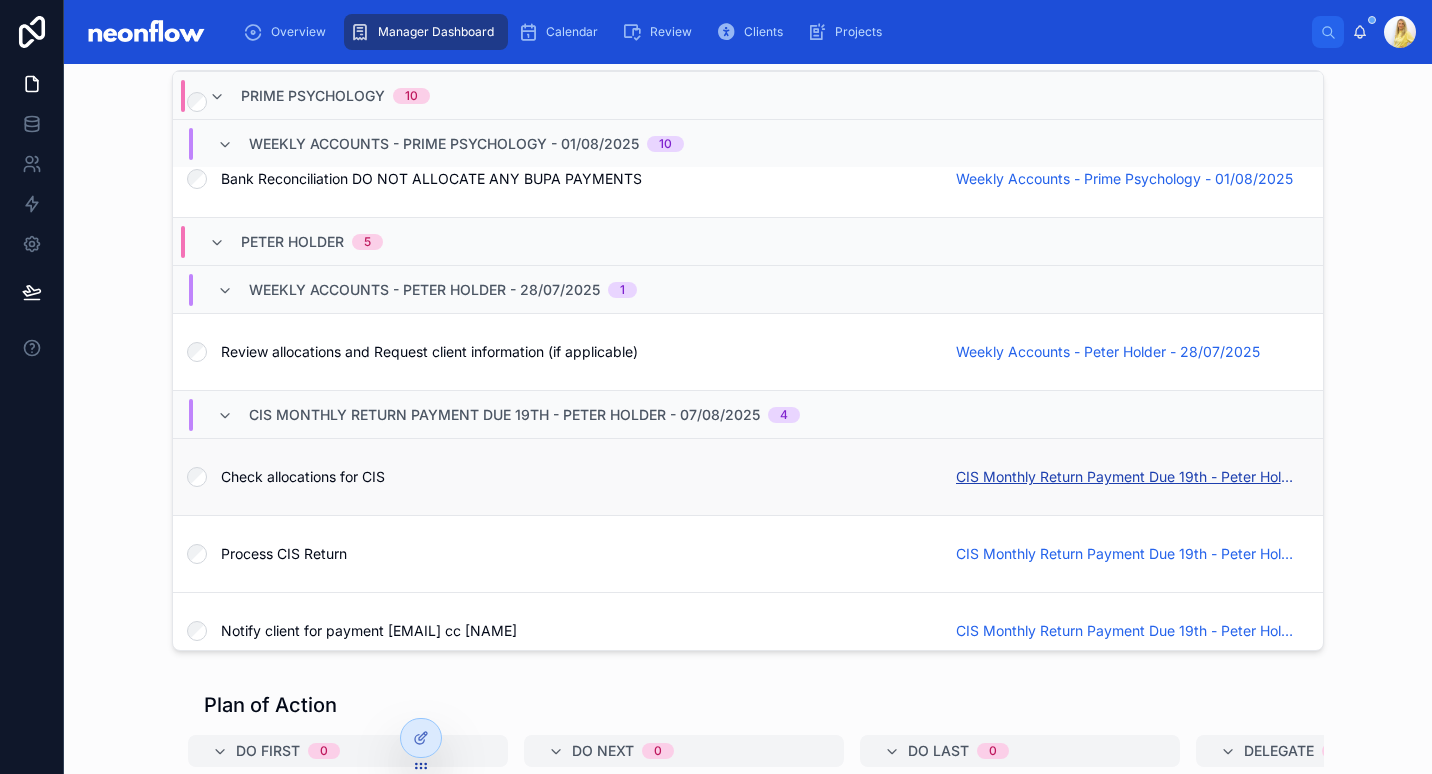 click on "CIS Monthly Return Payment Due 19th - Peter Holder - 07/08/2025" at bounding box center [1127, 477] 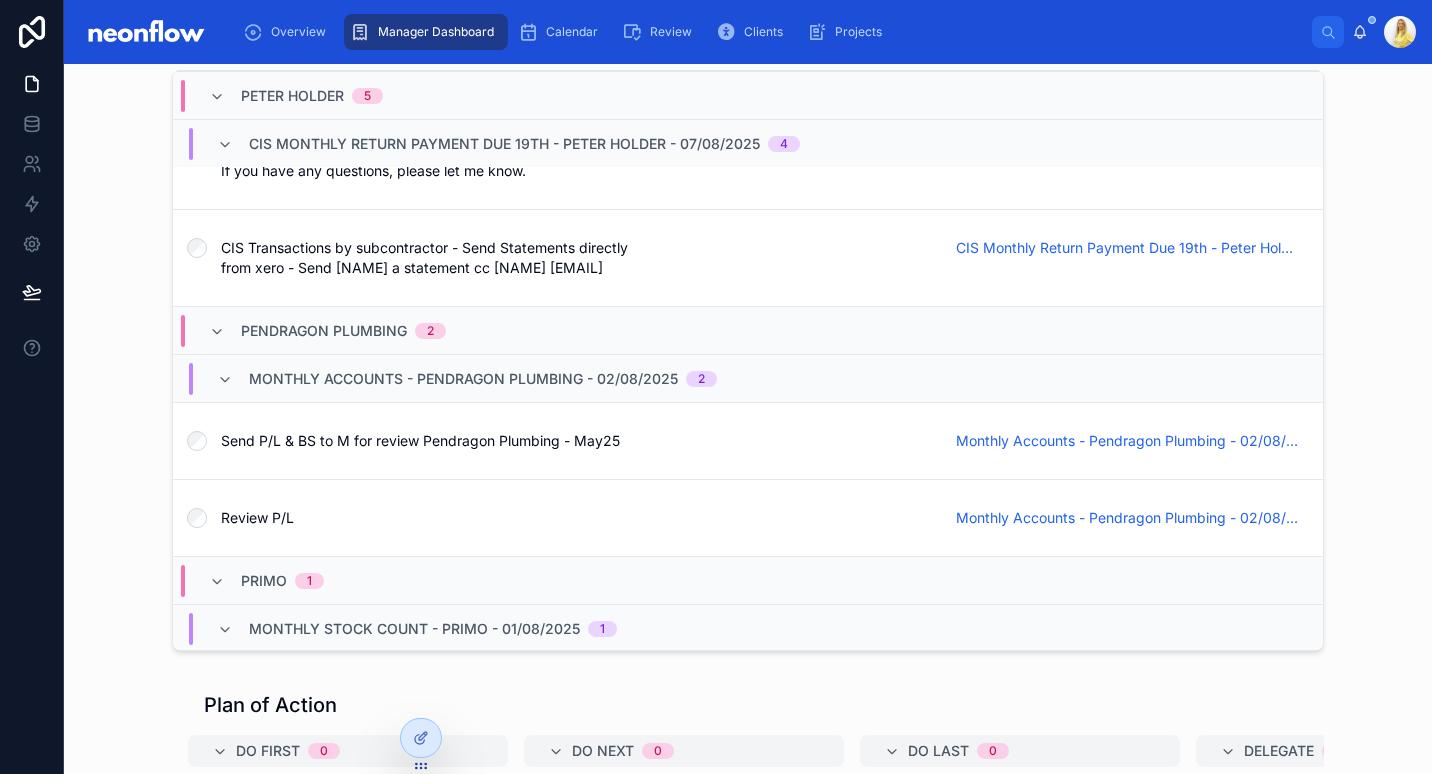 scroll, scrollTop: 4062, scrollLeft: 0, axis: vertical 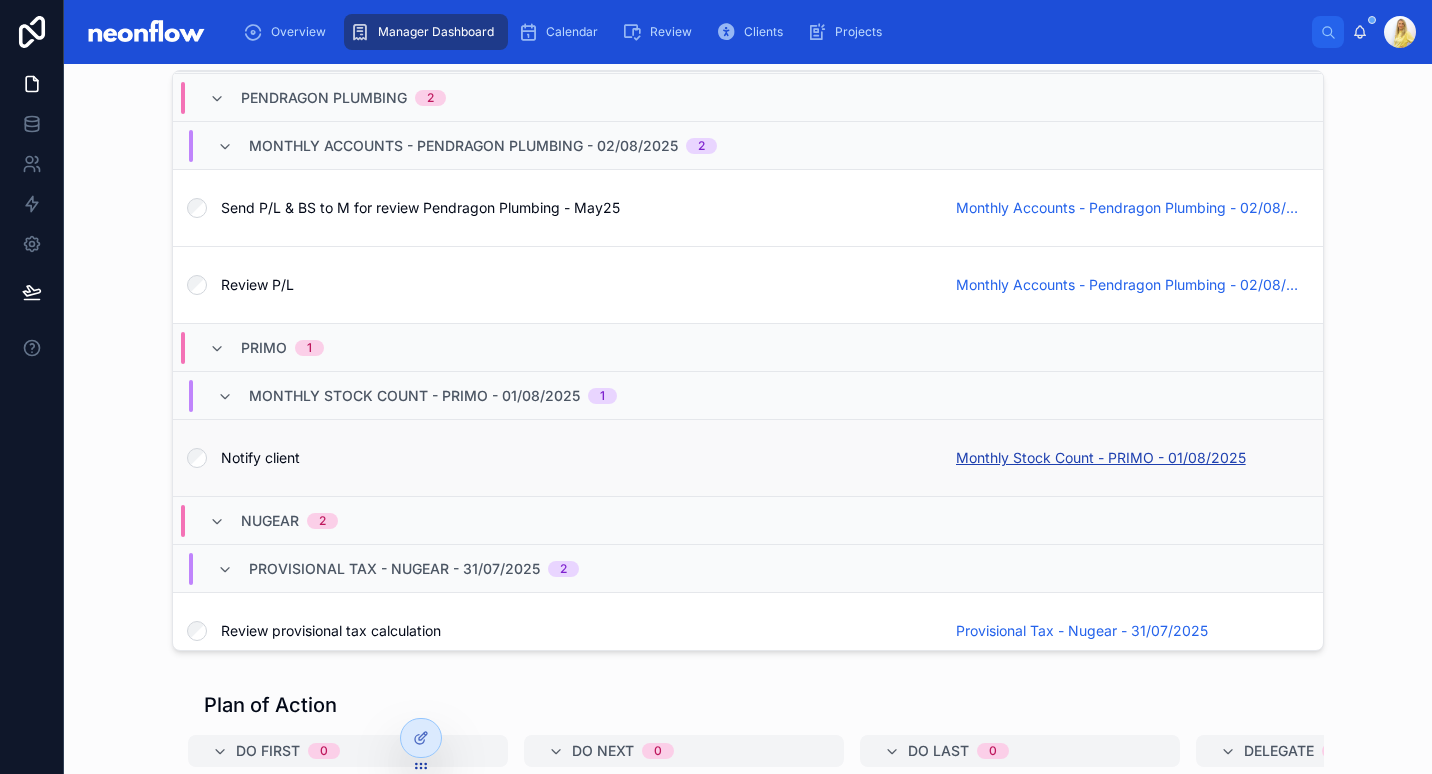 click on "Monthly Stock Count - PRIMO - 01/08/2025" at bounding box center [1101, 458] 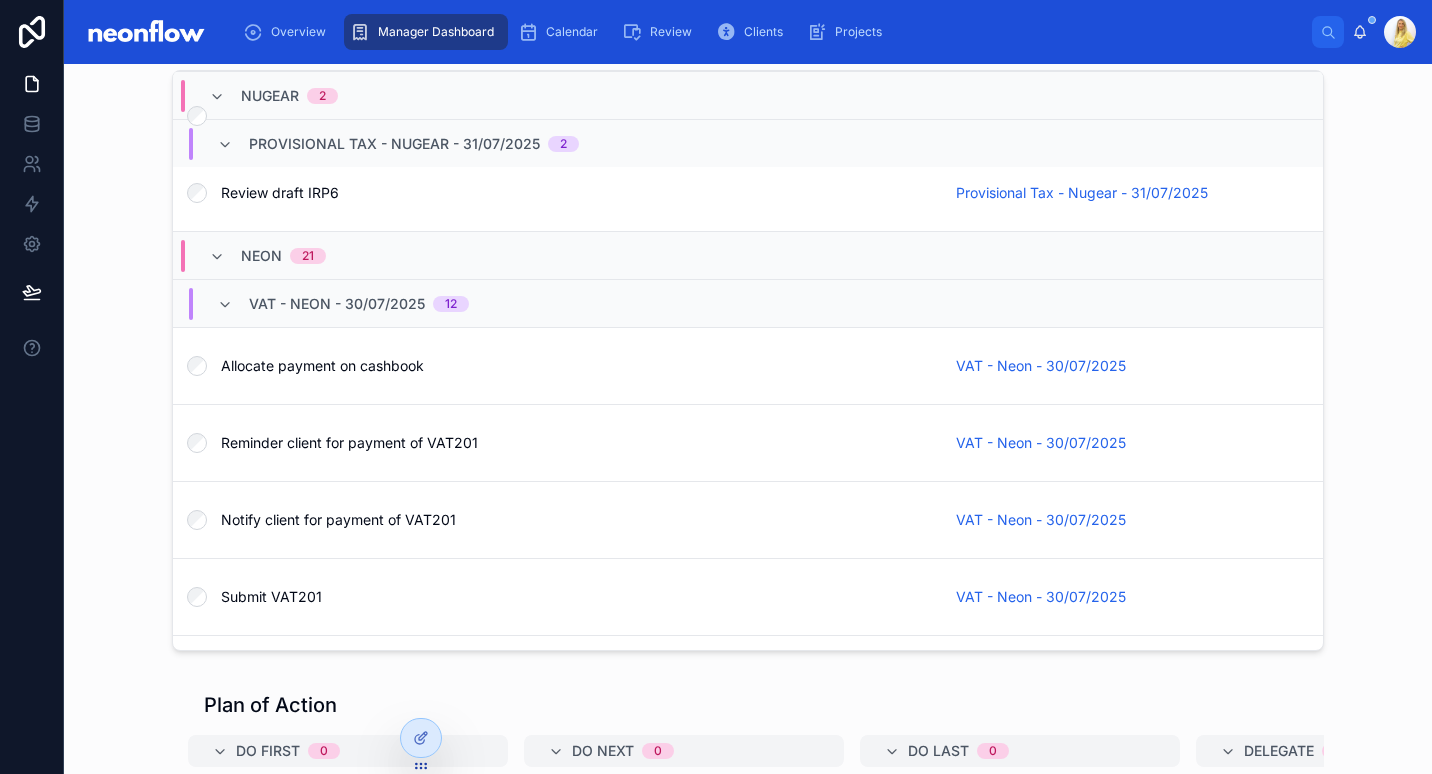 scroll, scrollTop: 4762, scrollLeft: 0, axis: vertical 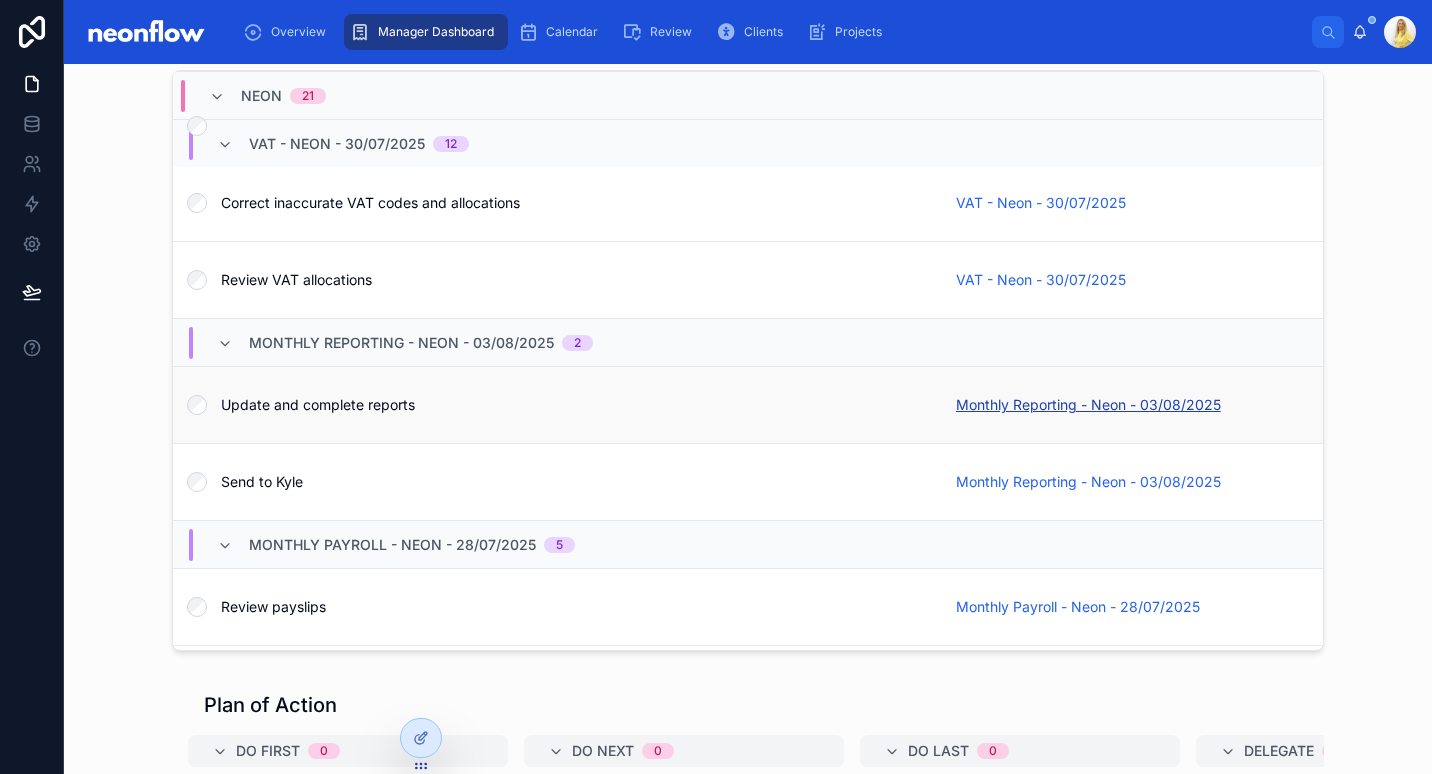 click on "Monthly Reporting - Neon - 03/08/2025" at bounding box center [1088, 405] 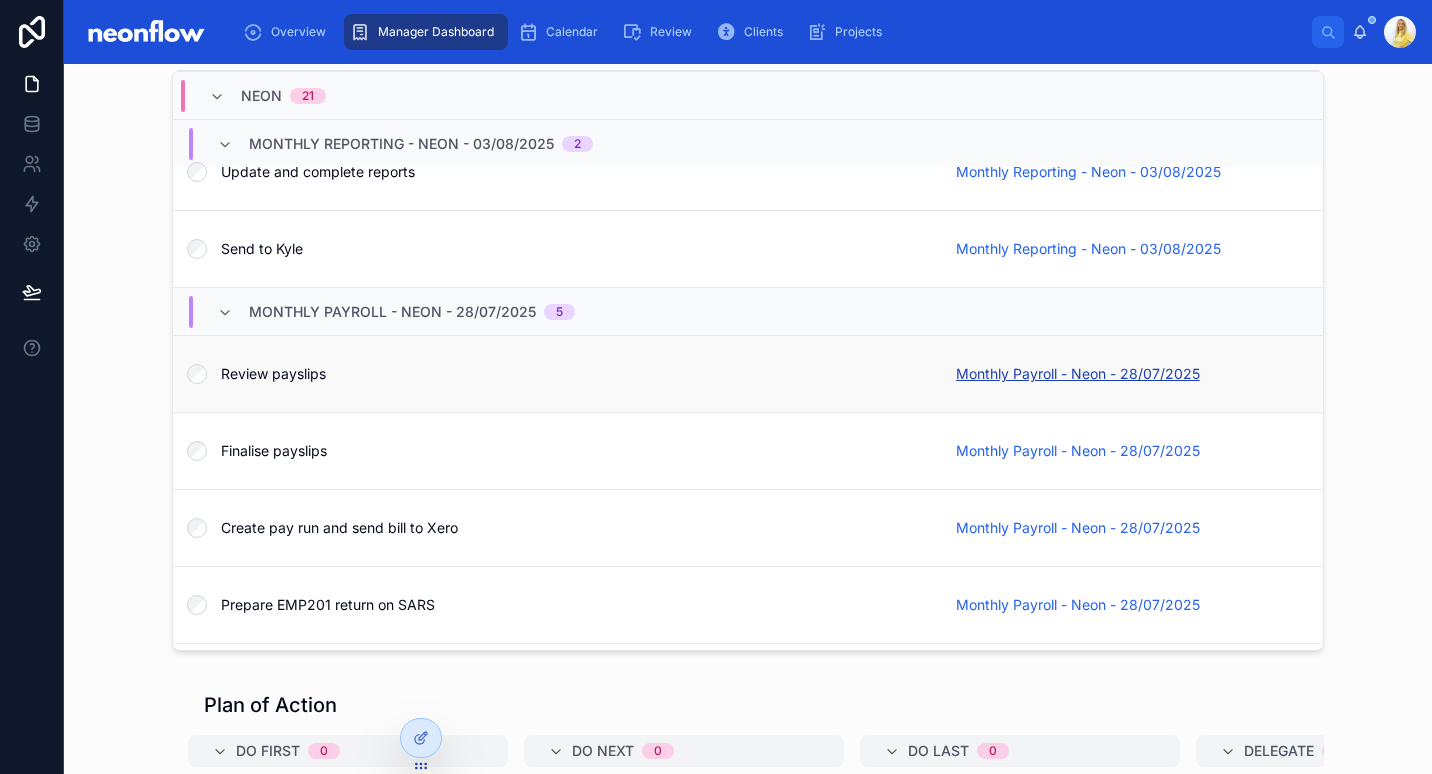 click on "Monthly Payroll - Neon - 28/07/2025" at bounding box center [1078, 374] 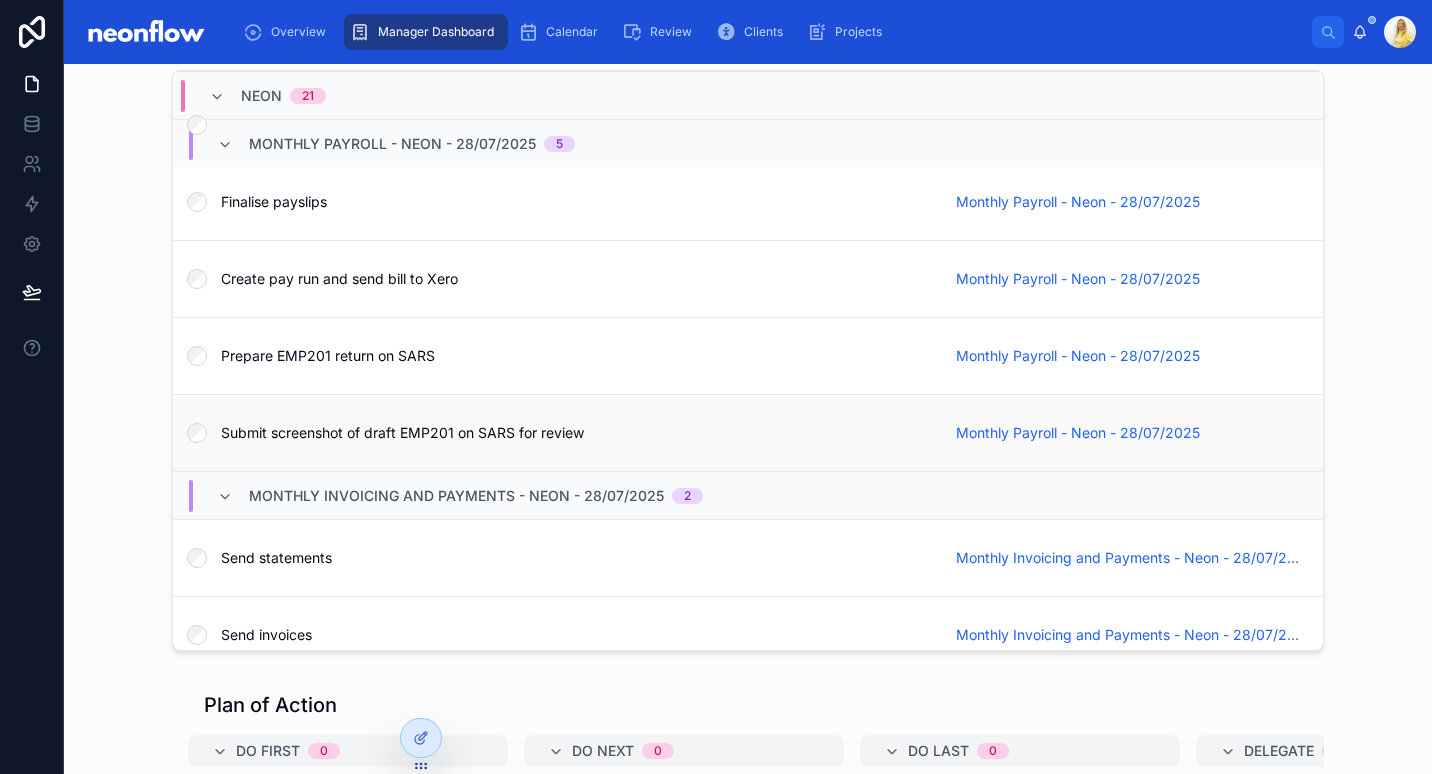 scroll, scrollTop: 6225, scrollLeft: 0, axis: vertical 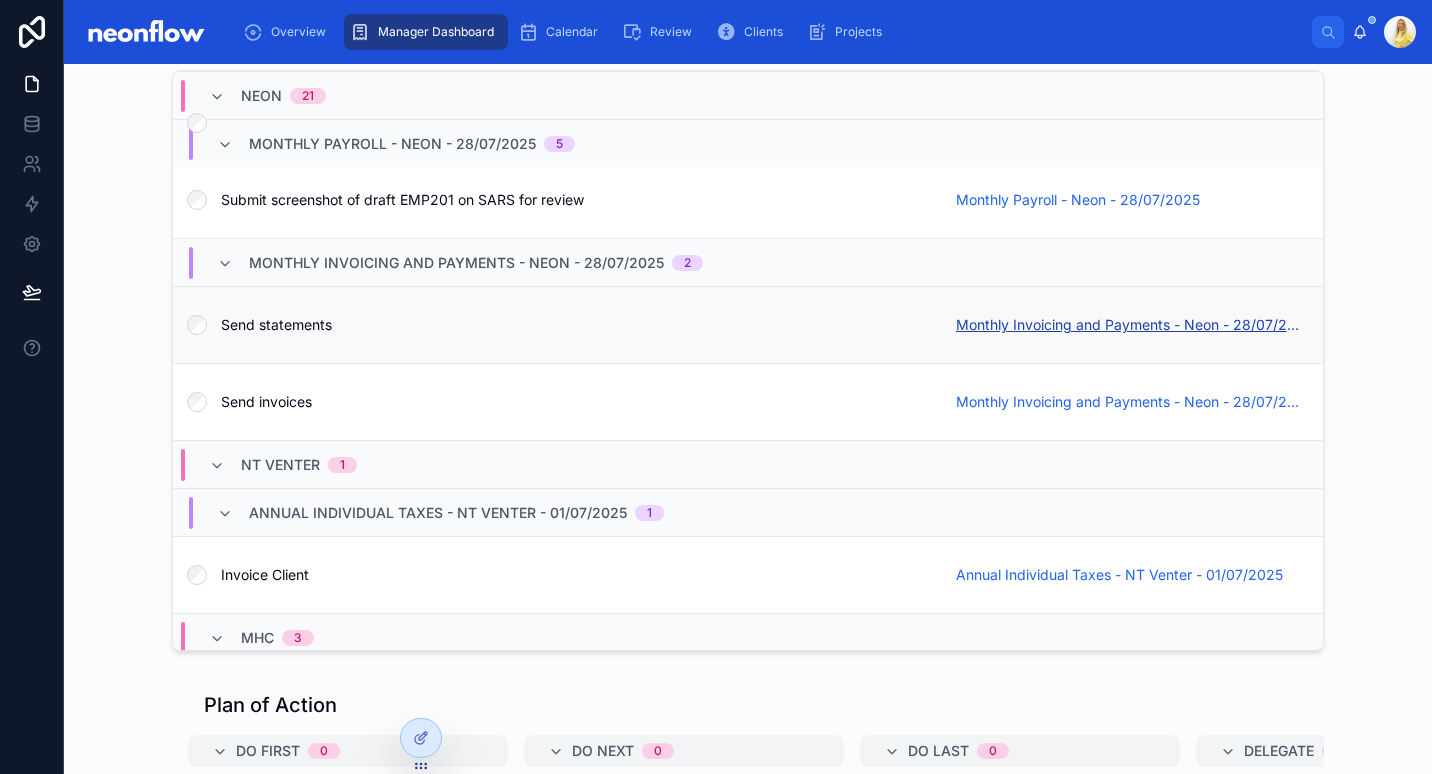 click on "Monthly Invoicing and Payments - Neon - 28/07/2025" at bounding box center [1127, 325] 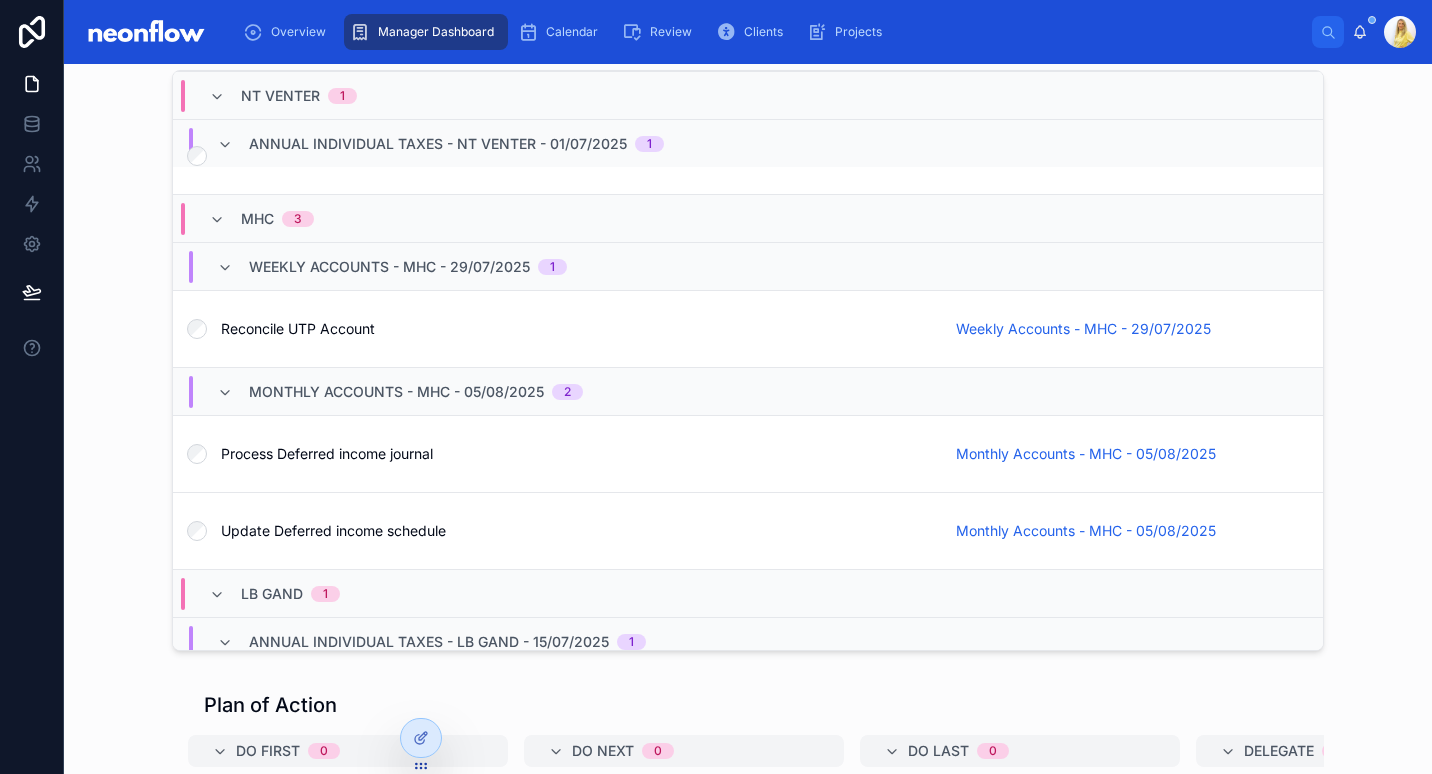 scroll, scrollTop: 6668, scrollLeft: 0, axis: vertical 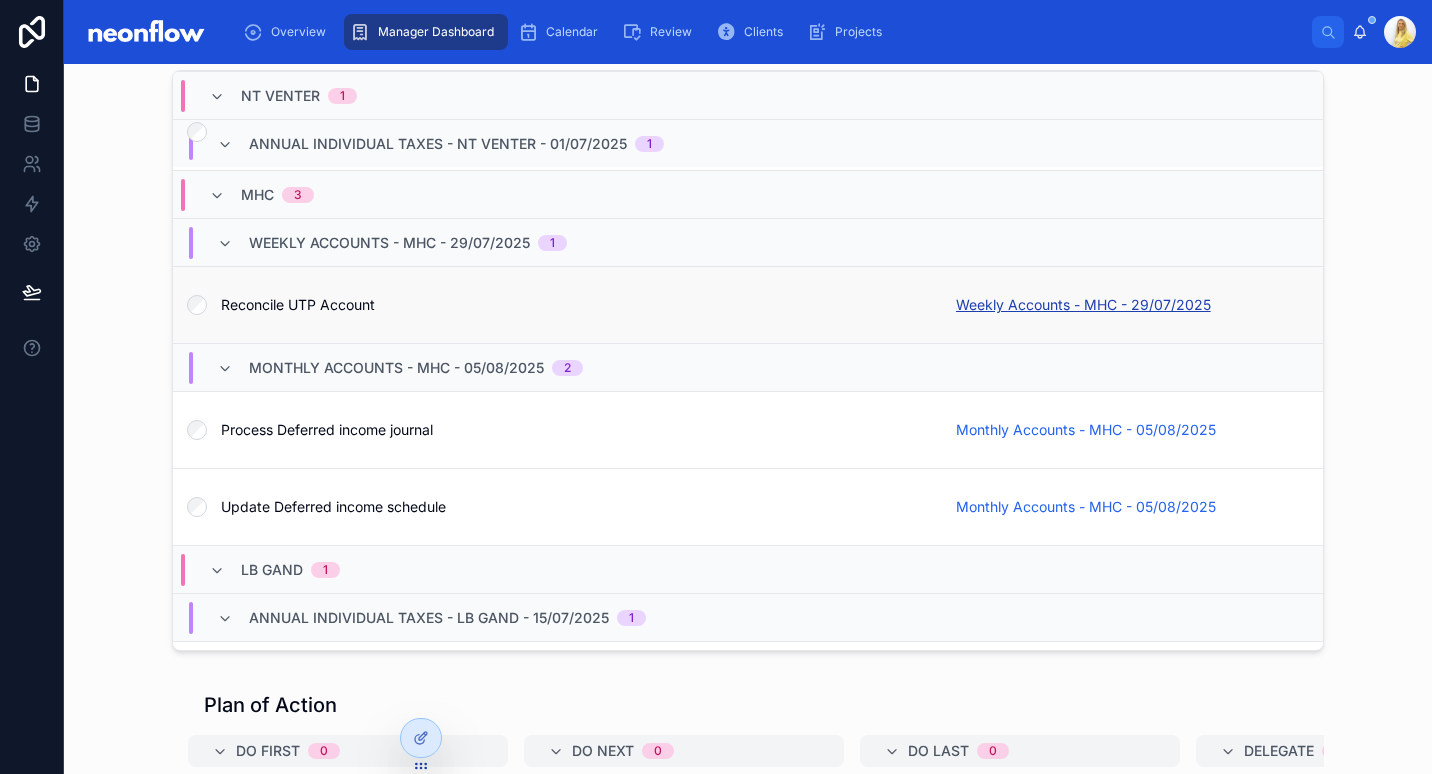 click on "Weekly Accounts - MHC - 29/07/2025" at bounding box center (1083, 305) 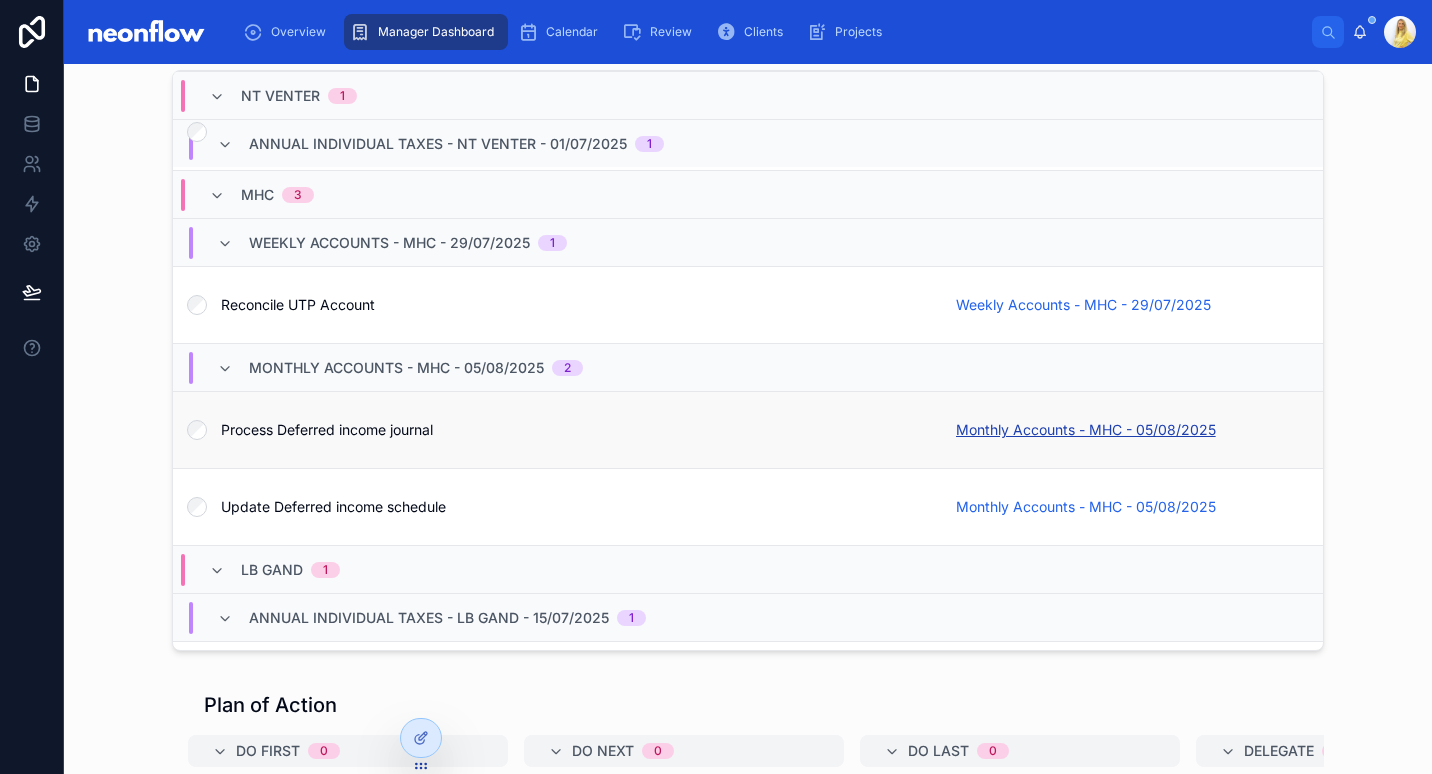 click on "Monthly Accounts - MHC - 05/08/2025" at bounding box center [1086, 430] 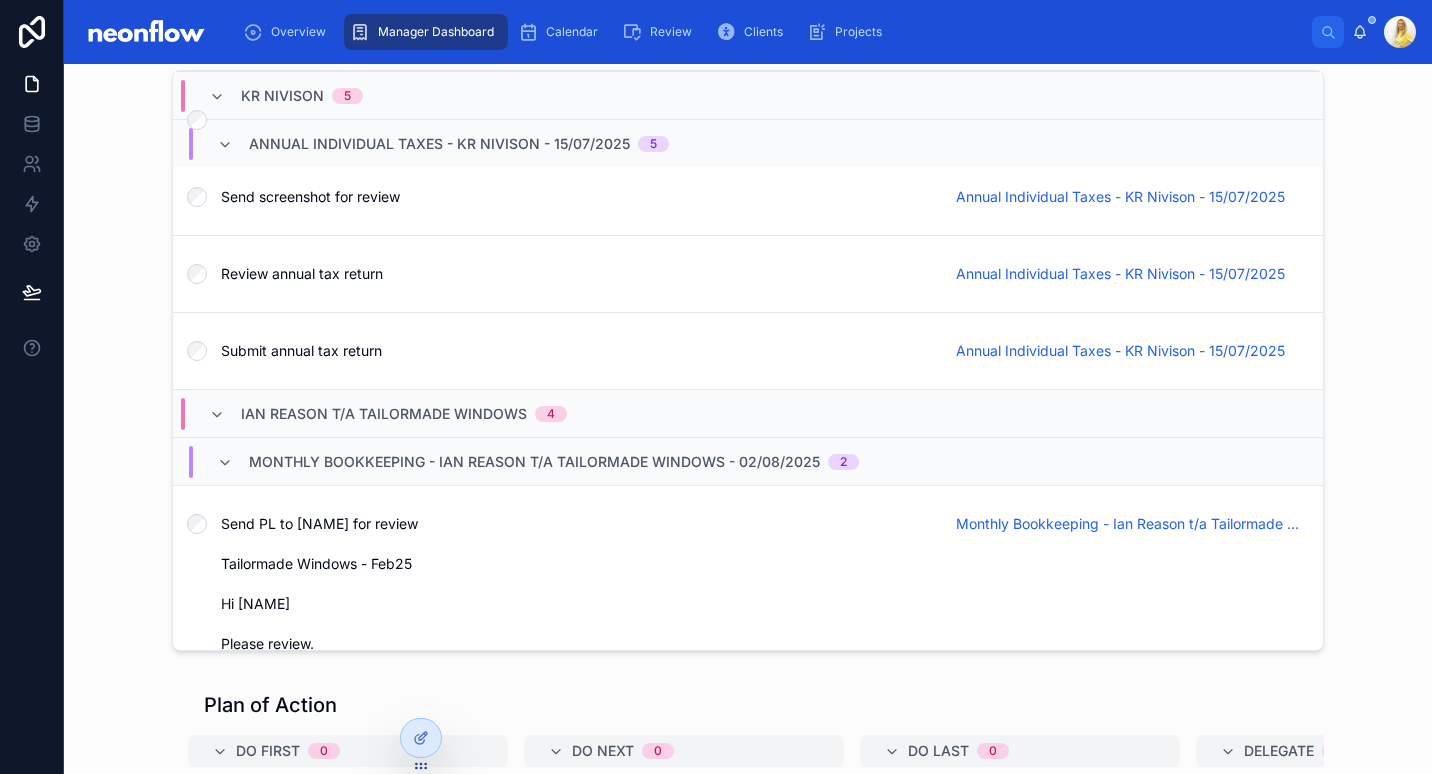 scroll, scrollTop: 7808, scrollLeft: 0, axis: vertical 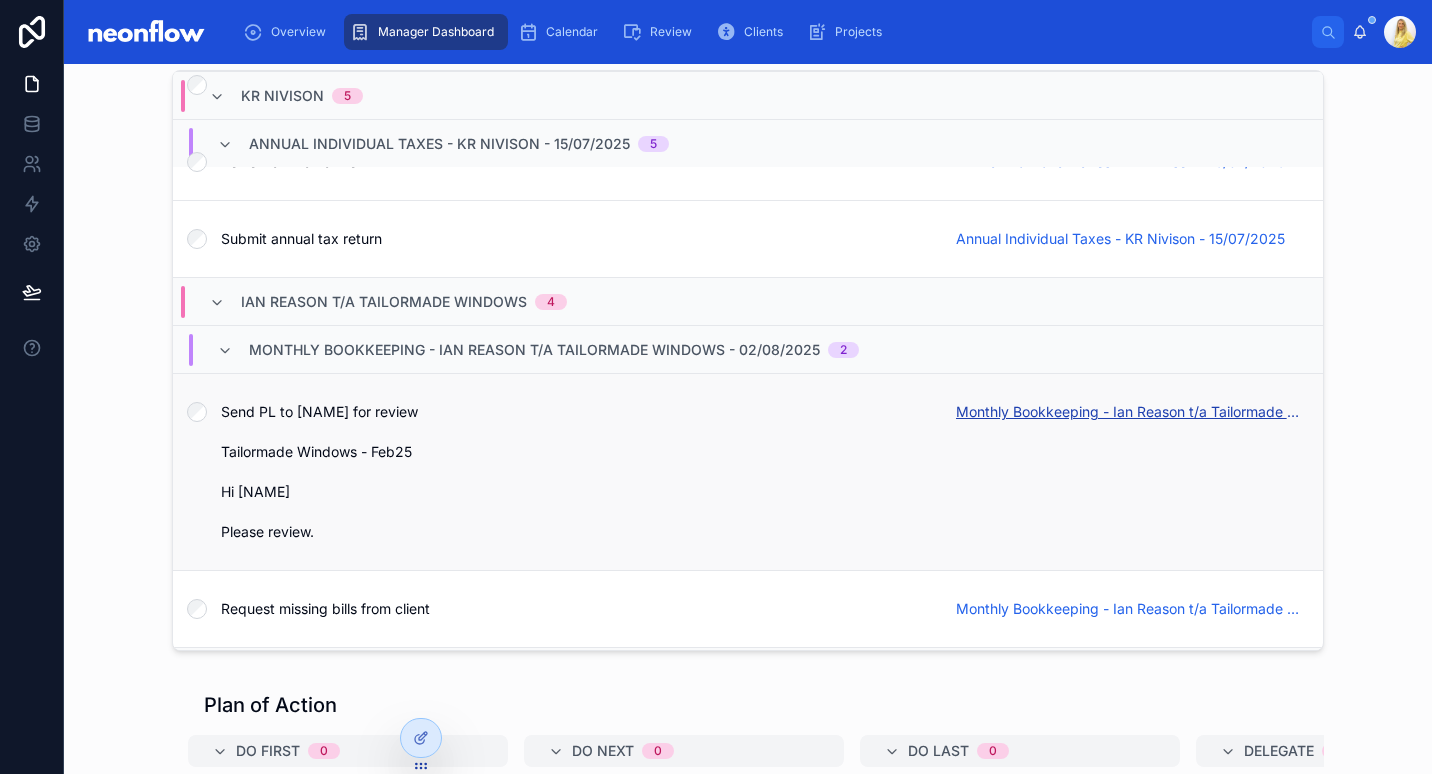 click on "Monthly Bookkeeping - Ian Reason t/a Tailormade Windows - 02/08/2025" at bounding box center [1127, 412] 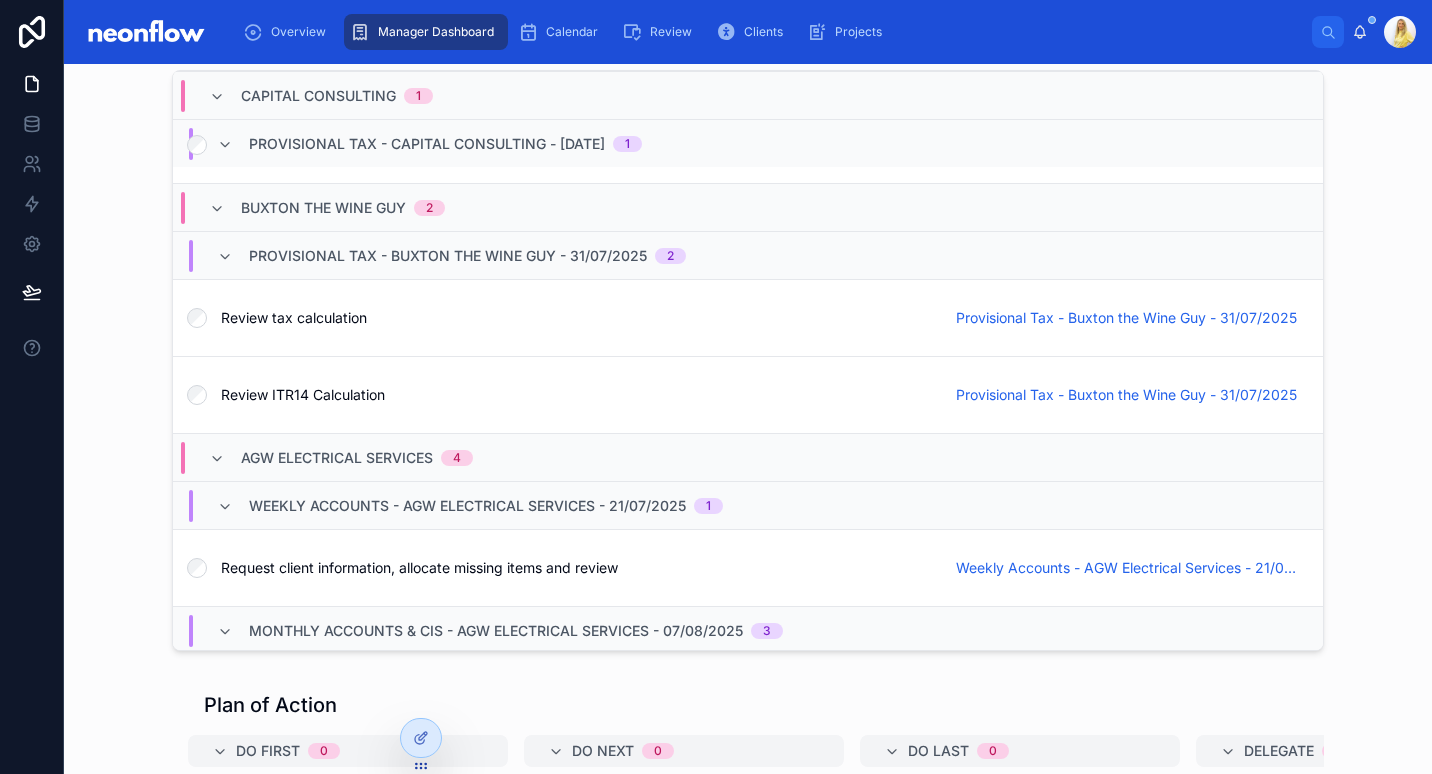 scroll, scrollTop: 9864, scrollLeft: 0, axis: vertical 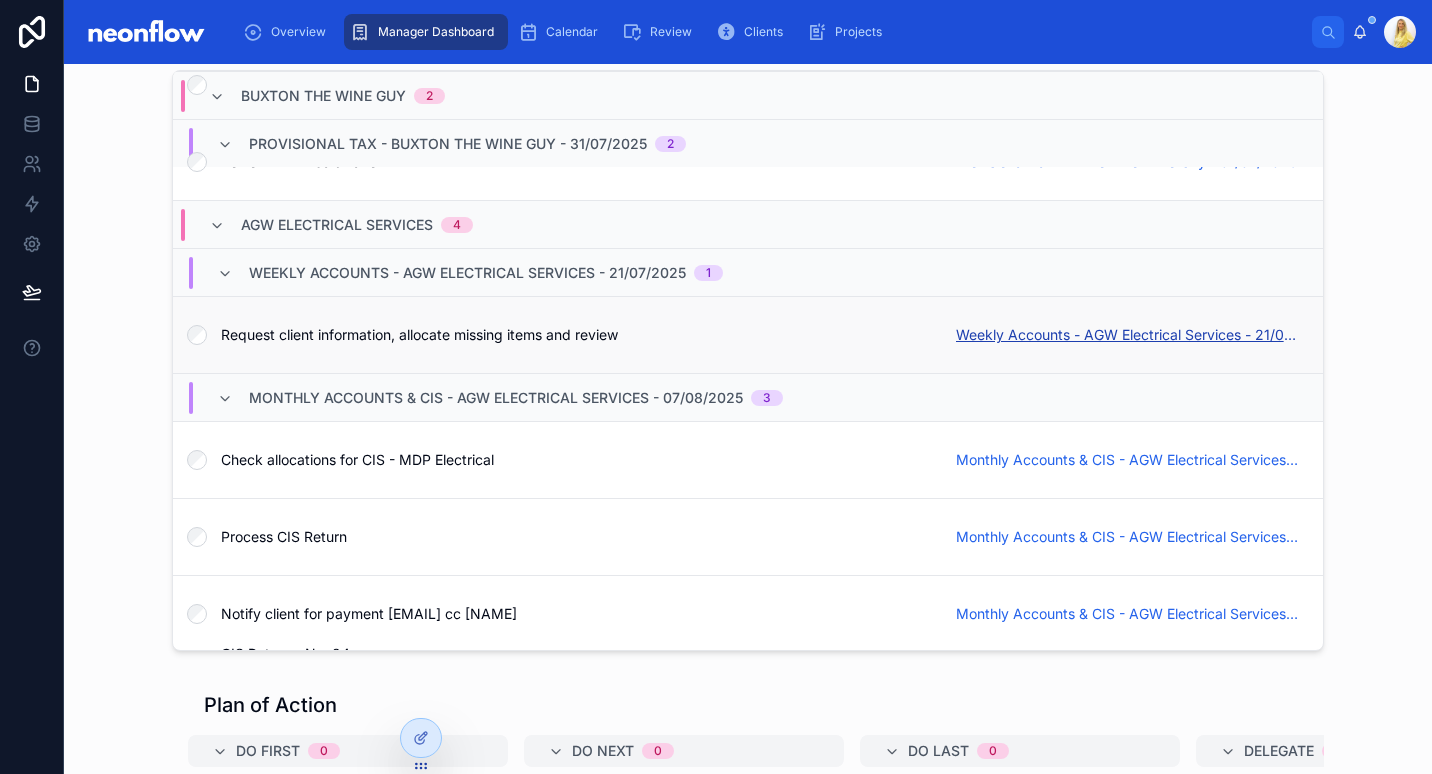 click on "Weekly Accounts - AGW Electrical Services - 21/07/2025" at bounding box center [1127, 335] 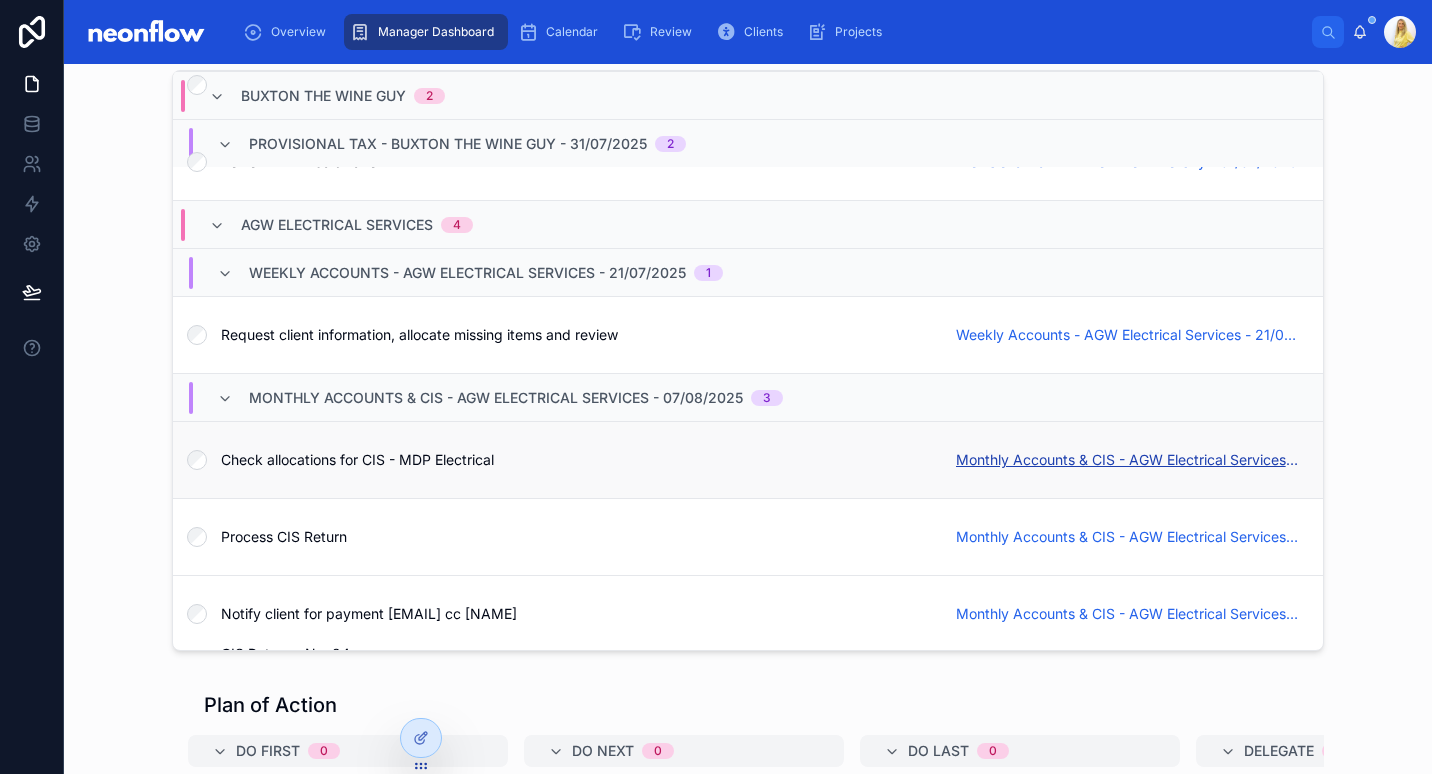 click on "Monthly Accounts & CIS - AGW Electrical Services - 07/08/2025" at bounding box center (1127, 460) 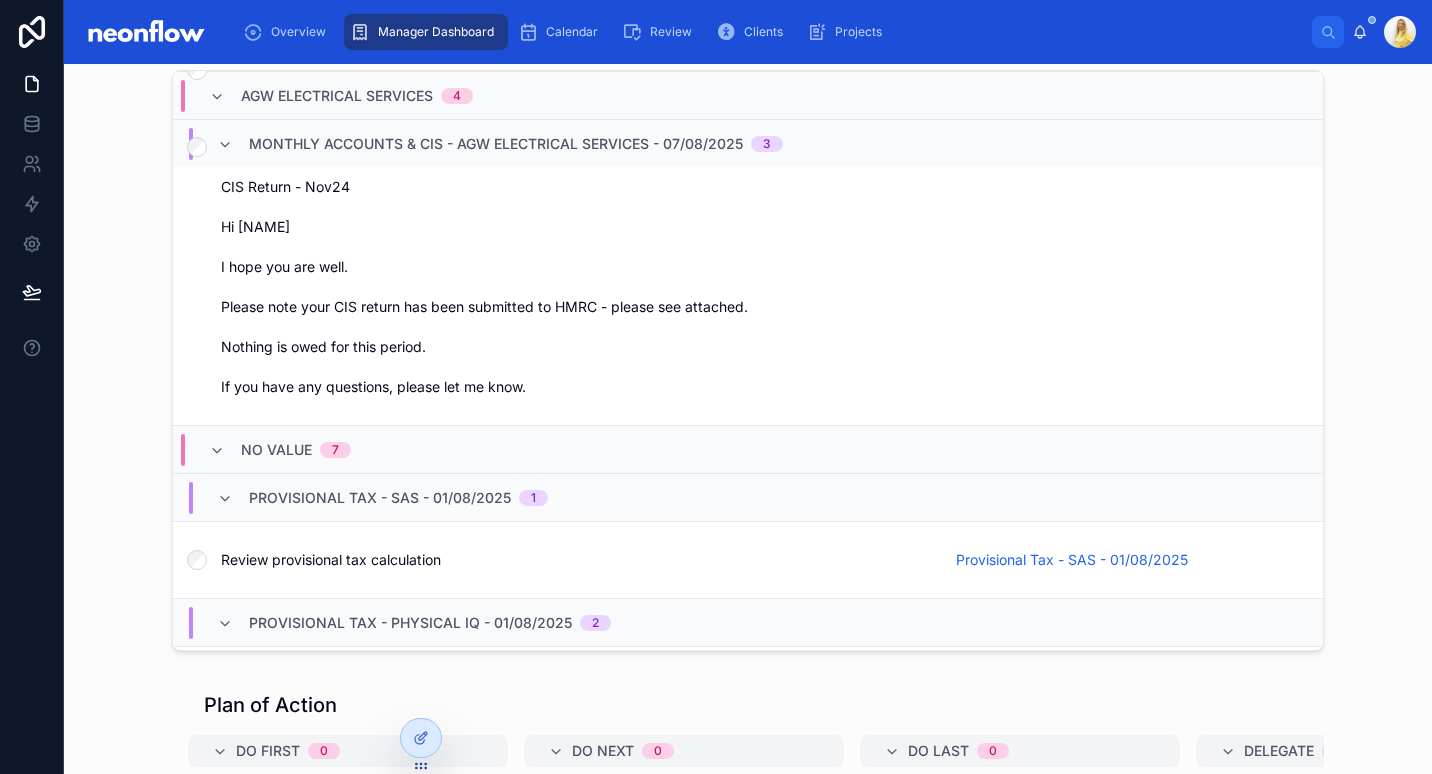scroll, scrollTop: 10379, scrollLeft: 0, axis: vertical 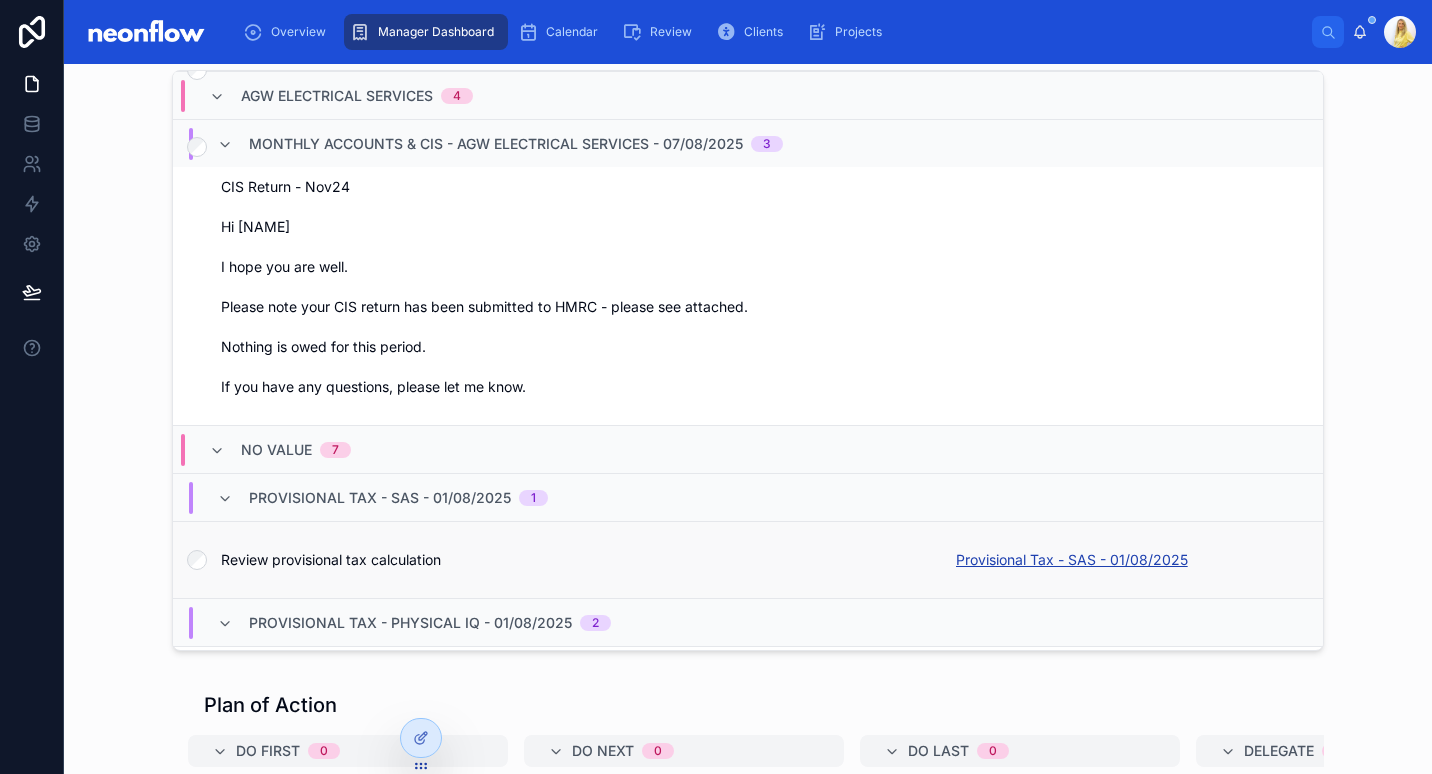 click on "Provisional Tax - SAS - 01/08/2025" at bounding box center (1072, 560) 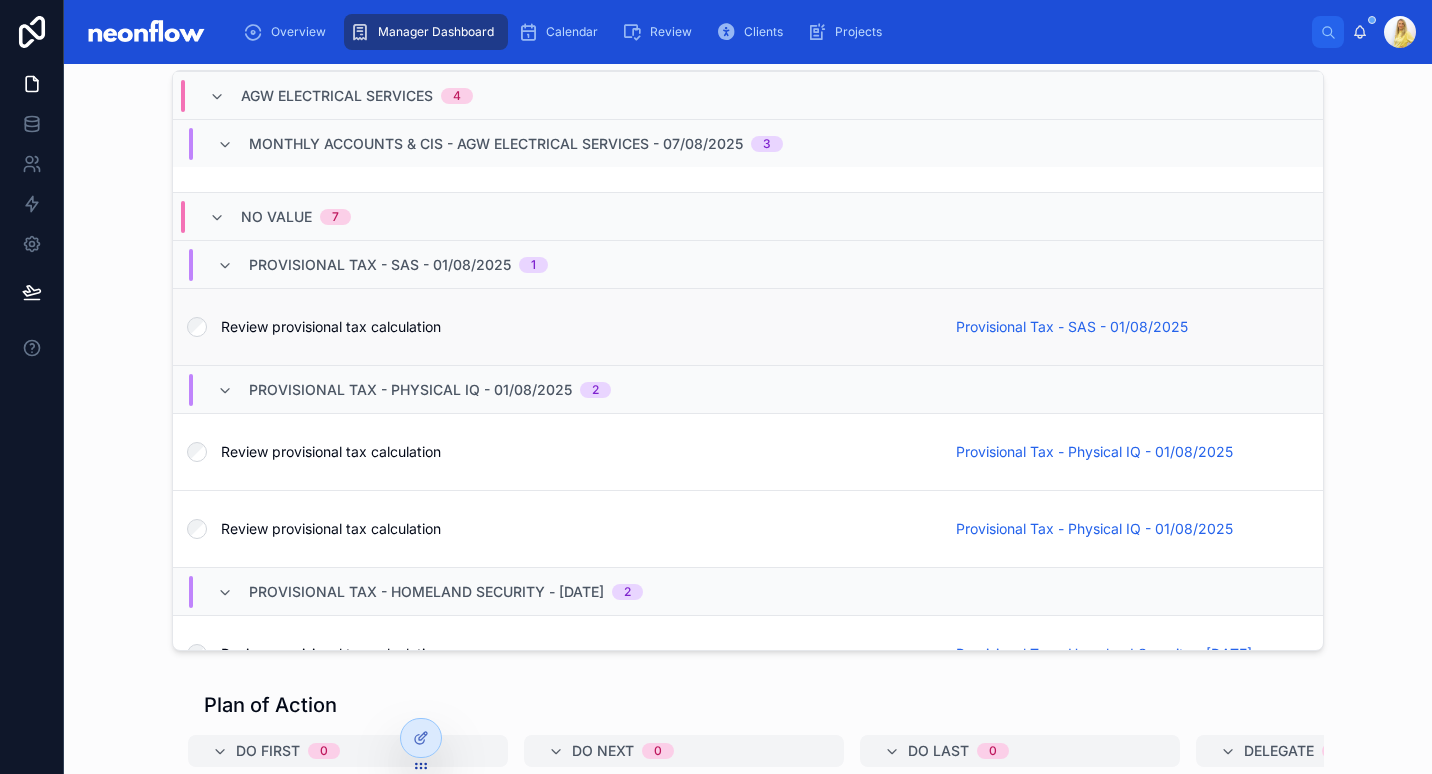 scroll, scrollTop: 10885, scrollLeft: 0, axis: vertical 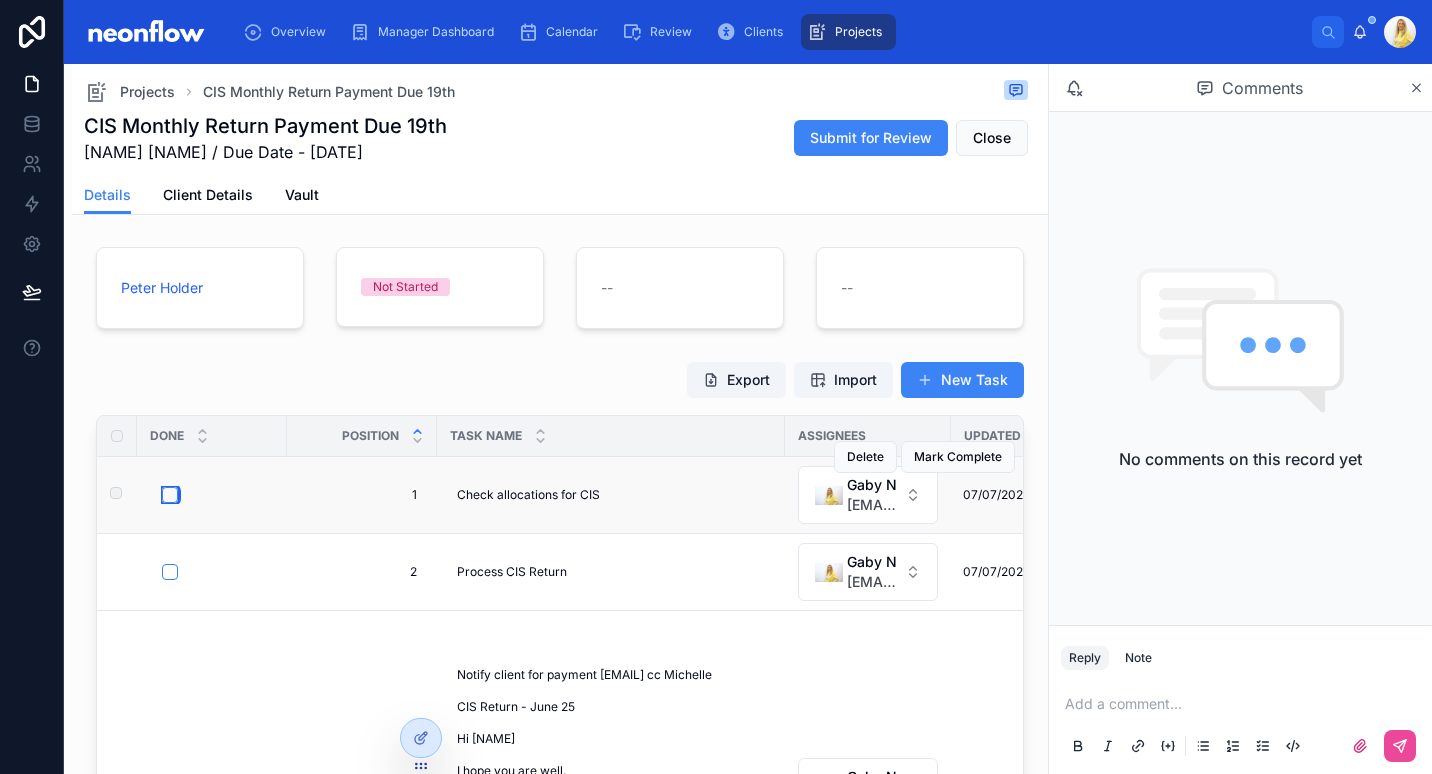 click at bounding box center [170, 495] 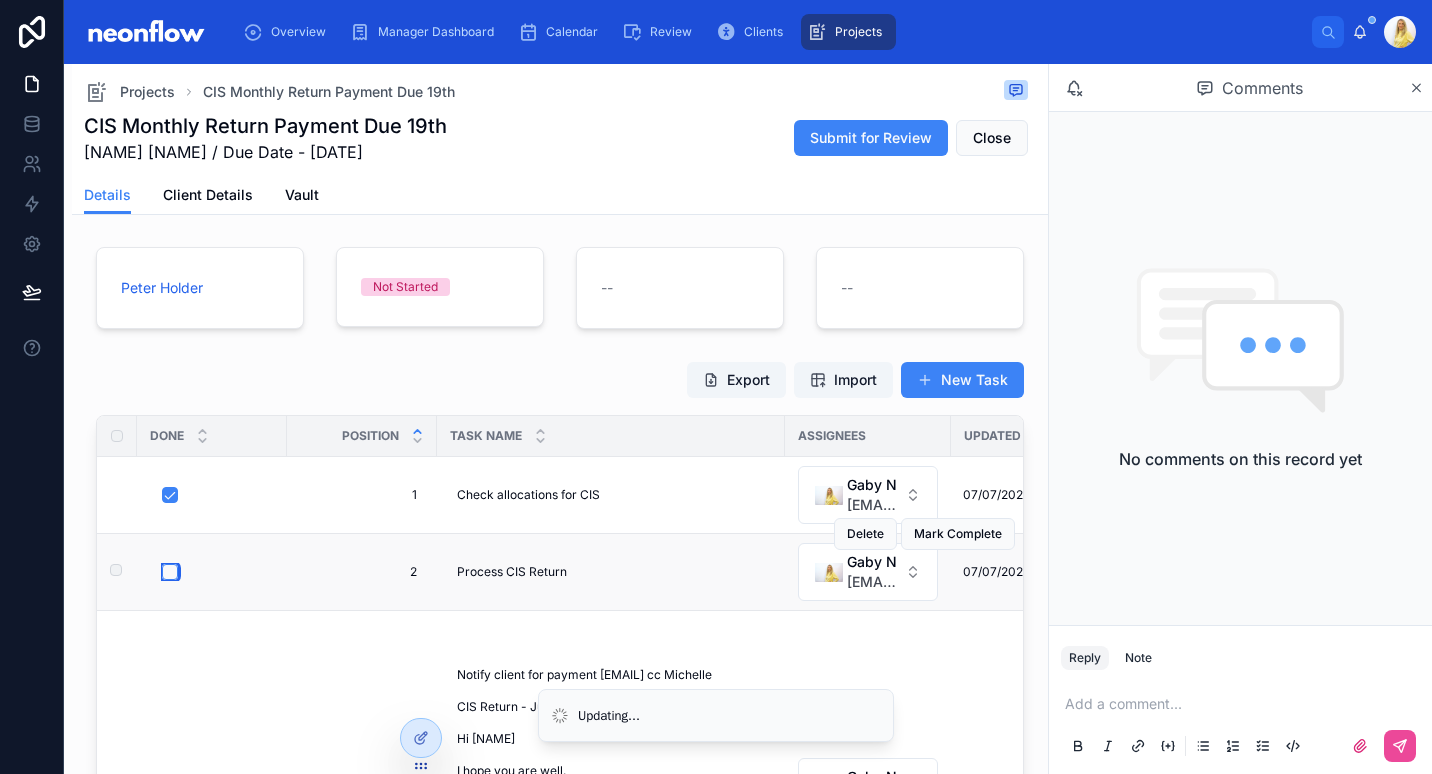 click at bounding box center (170, 572) 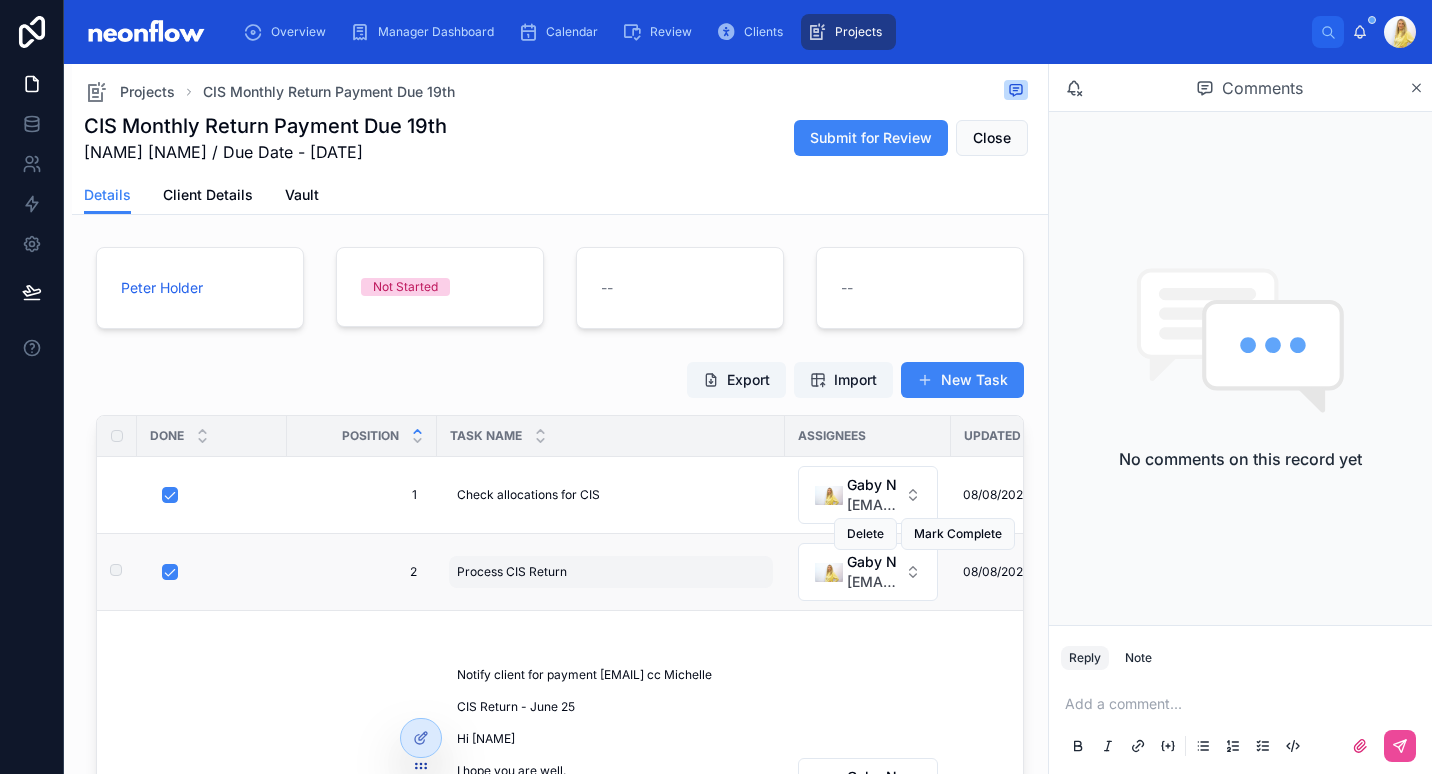 scroll, scrollTop: 233, scrollLeft: 0, axis: vertical 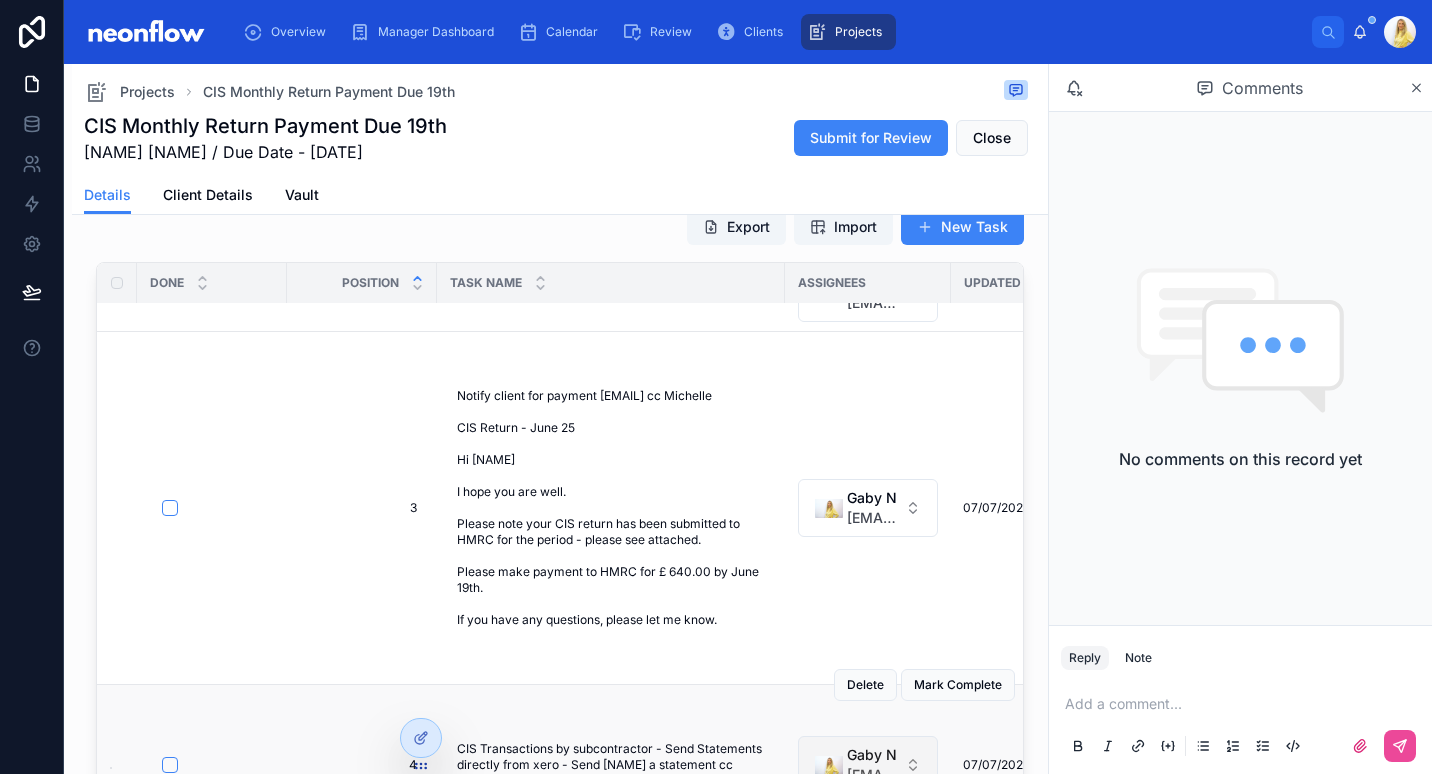 type on "**********" 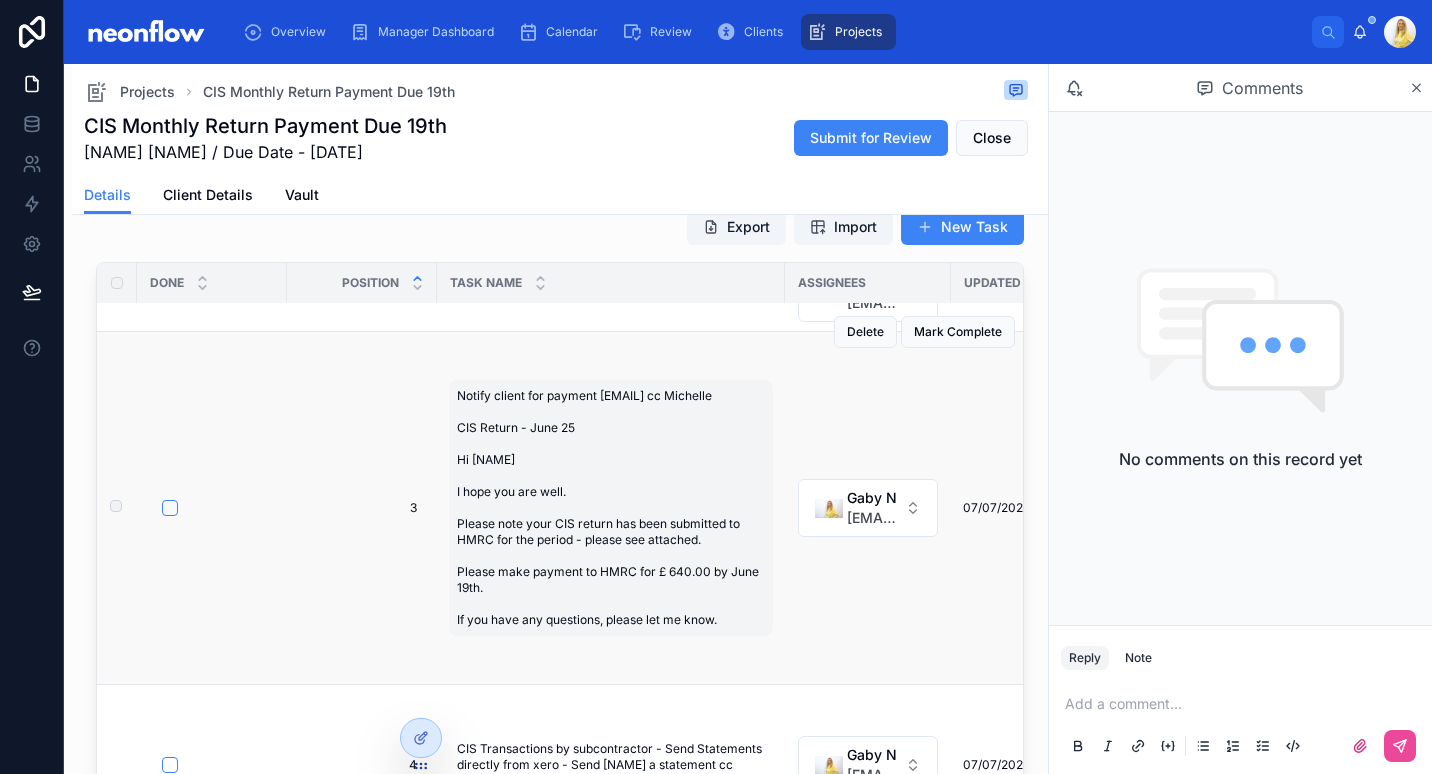 click on "Notify client for payment [EMAIL] cc [NAME]
CIS Return - June 25
Hi [NAME]
I hope you are well.
Please note your CIS return has been submitted to HMRC for the period - please see attached.
Please make payment to HMRC for £ 640.00 by June 19th.
If you have any questions, please let me know." at bounding box center [611, 508] 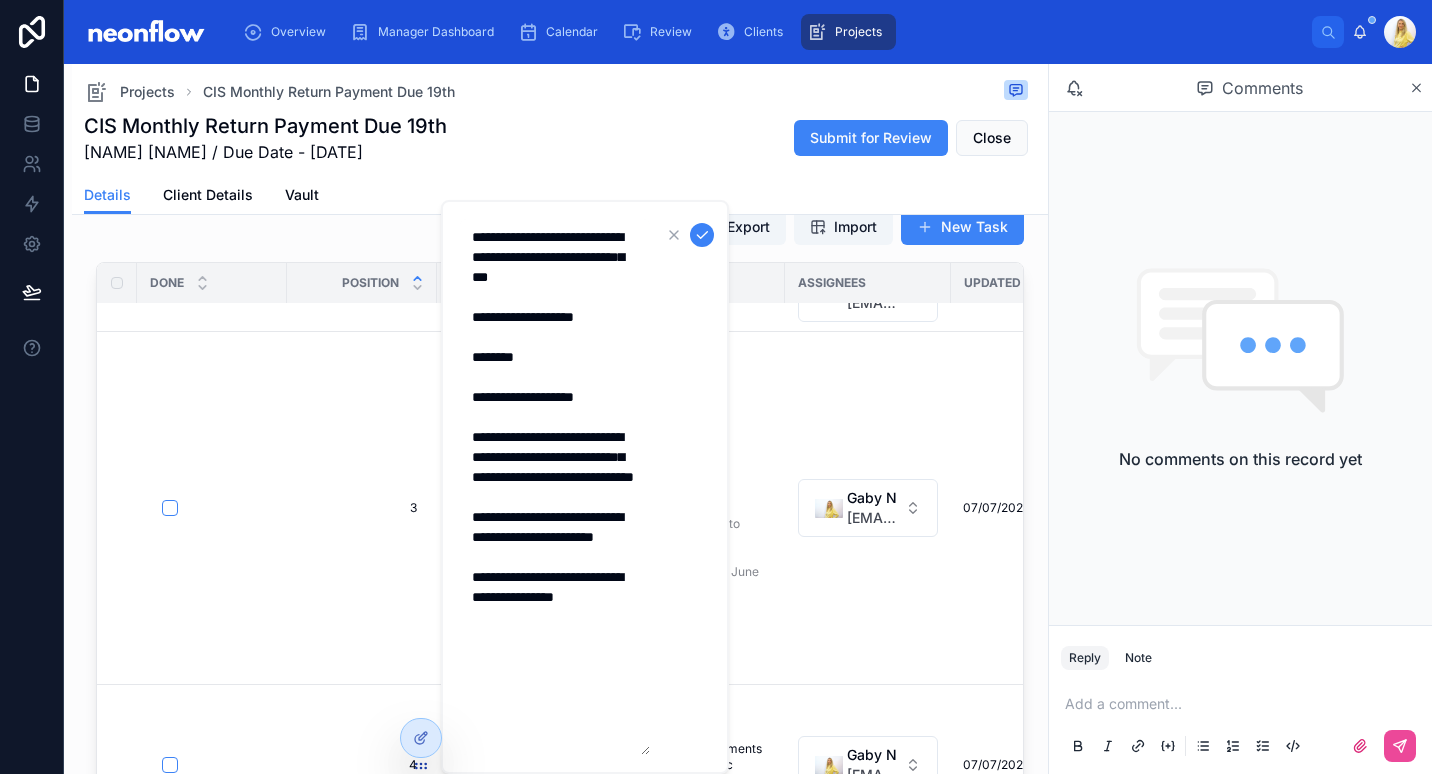 drag, startPoint x: 566, startPoint y: 312, endPoint x: 441, endPoint y: 314, distance: 125.016 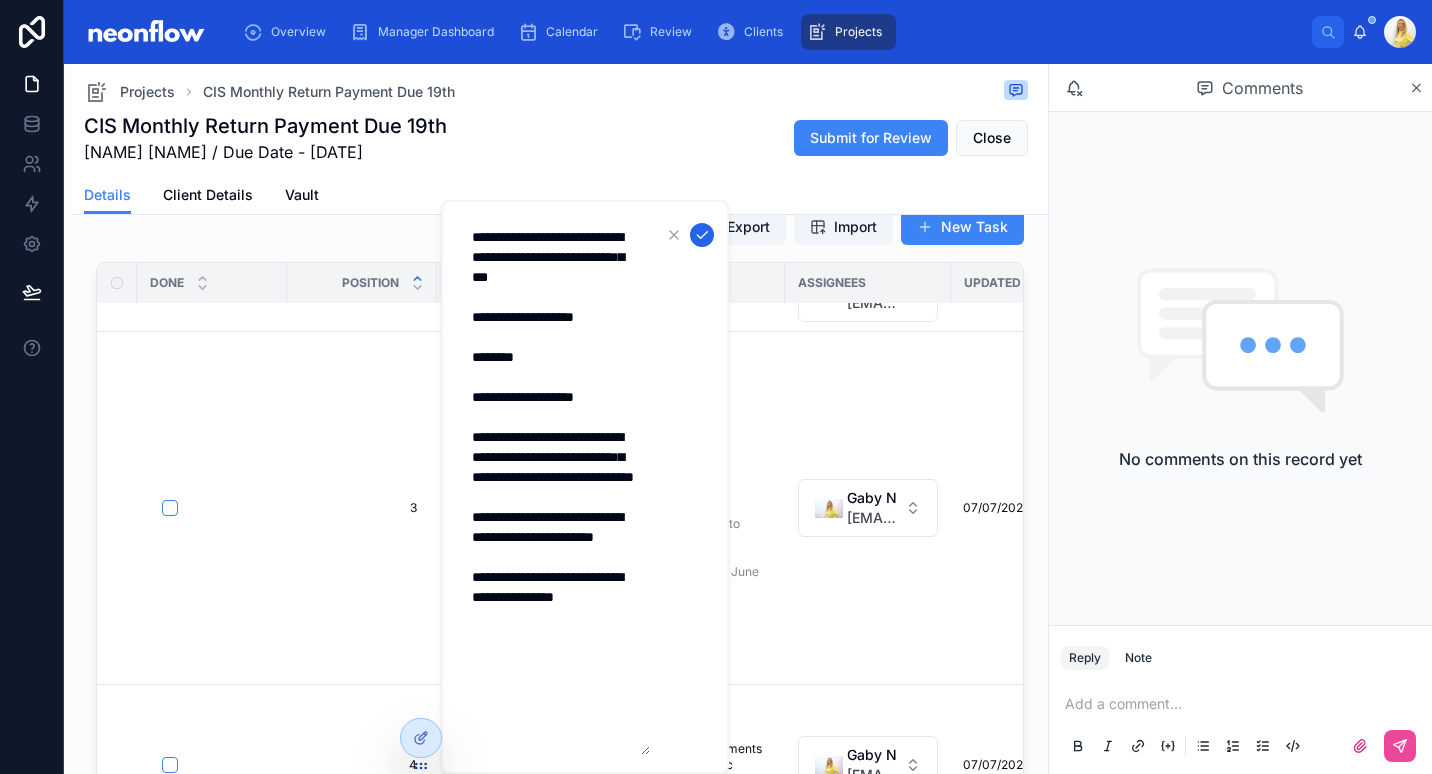click 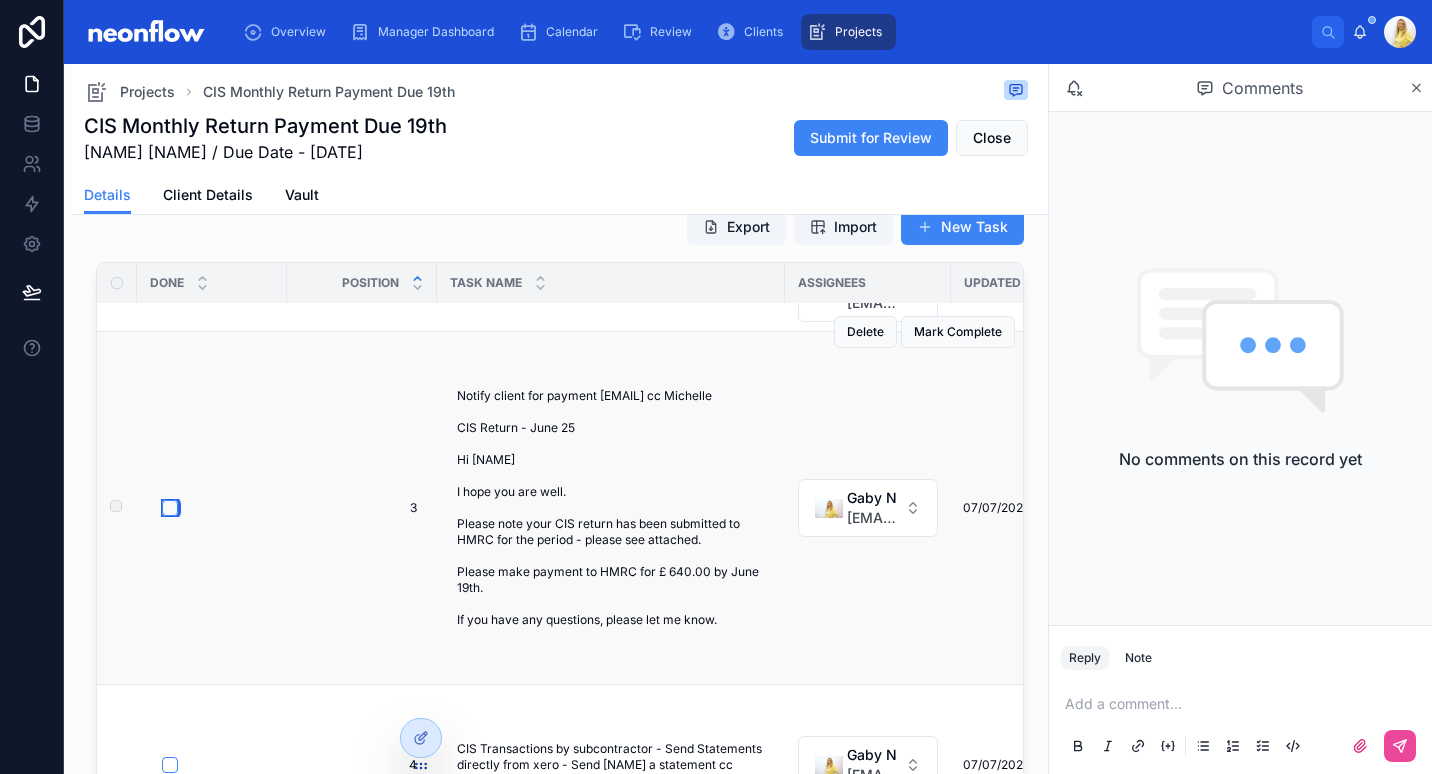click at bounding box center [170, 508] 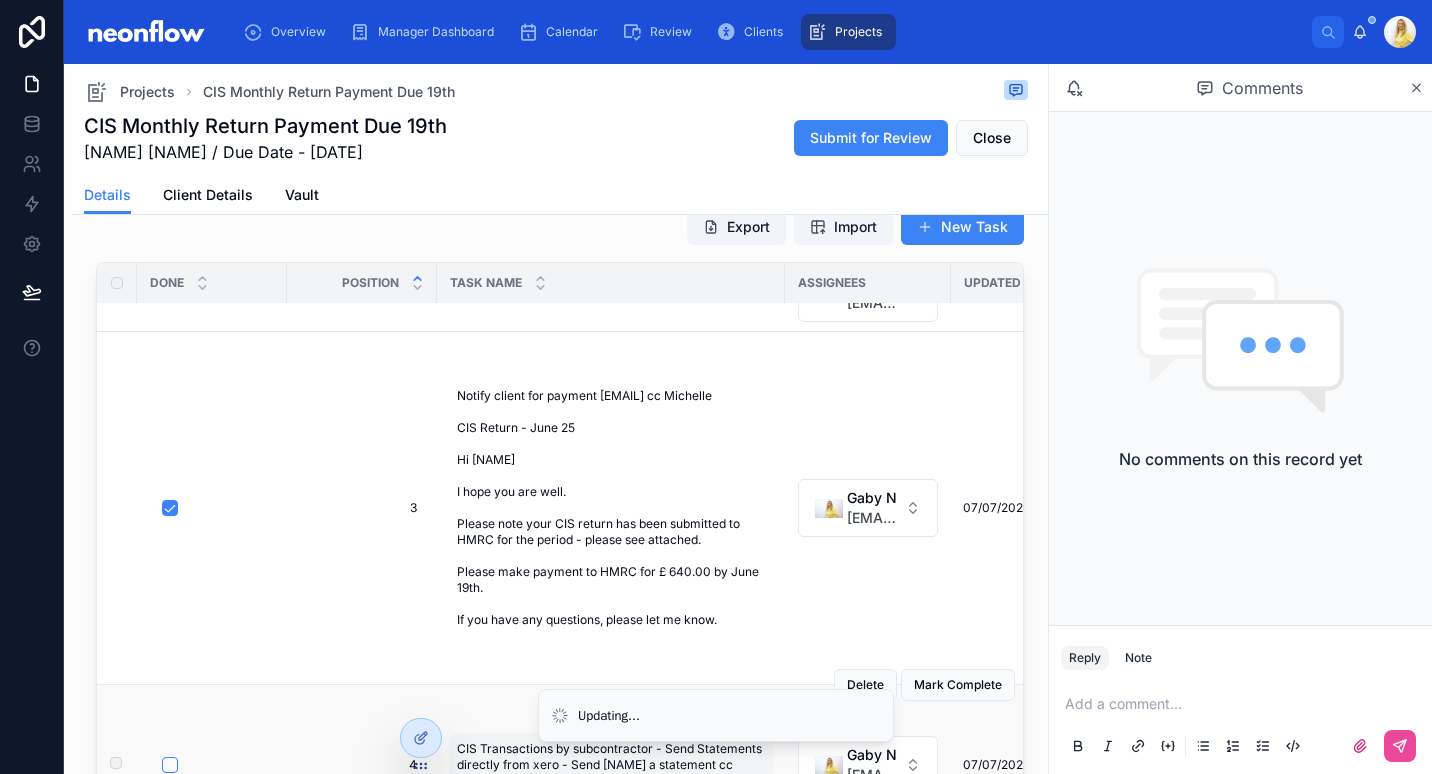 scroll, scrollTop: 386, scrollLeft: 0, axis: vertical 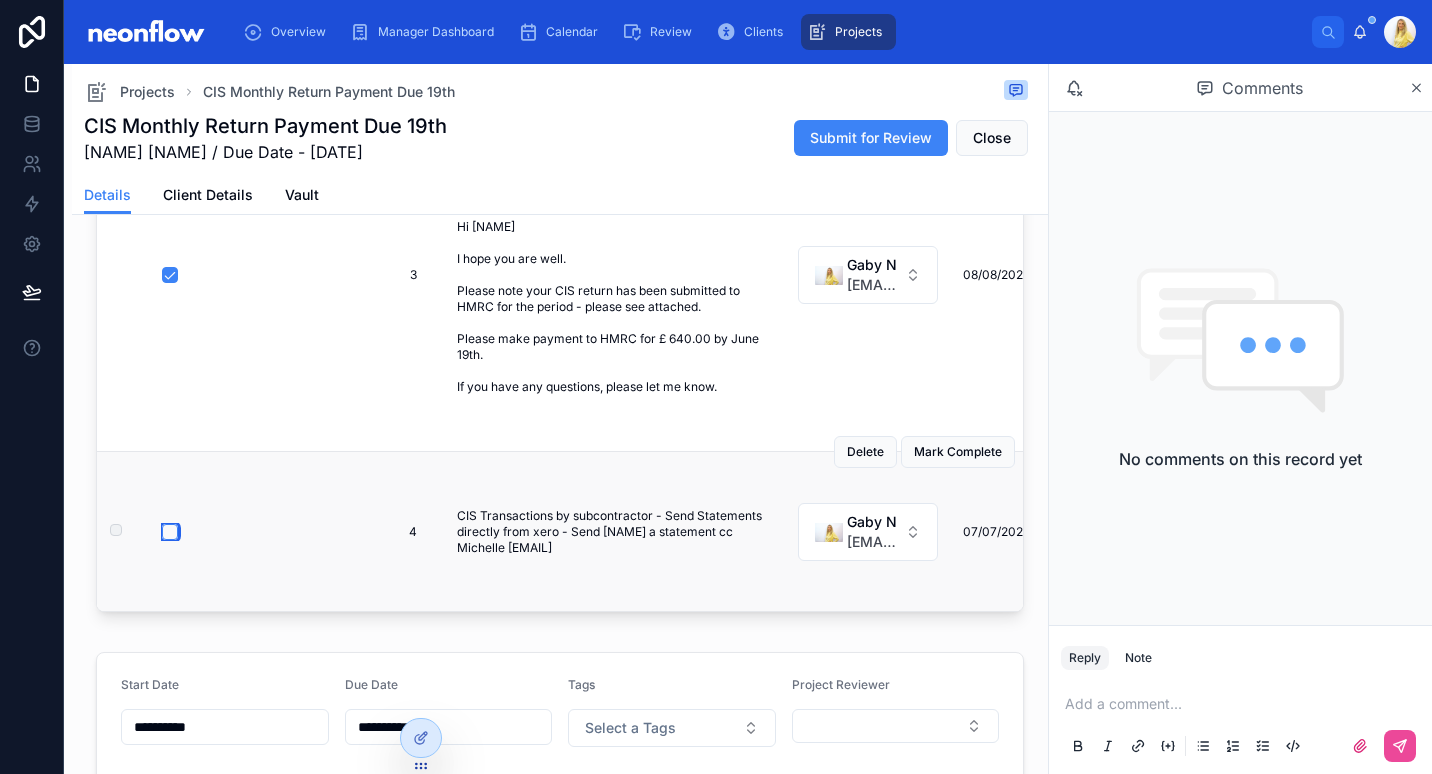 click at bounding box center (170, 532) 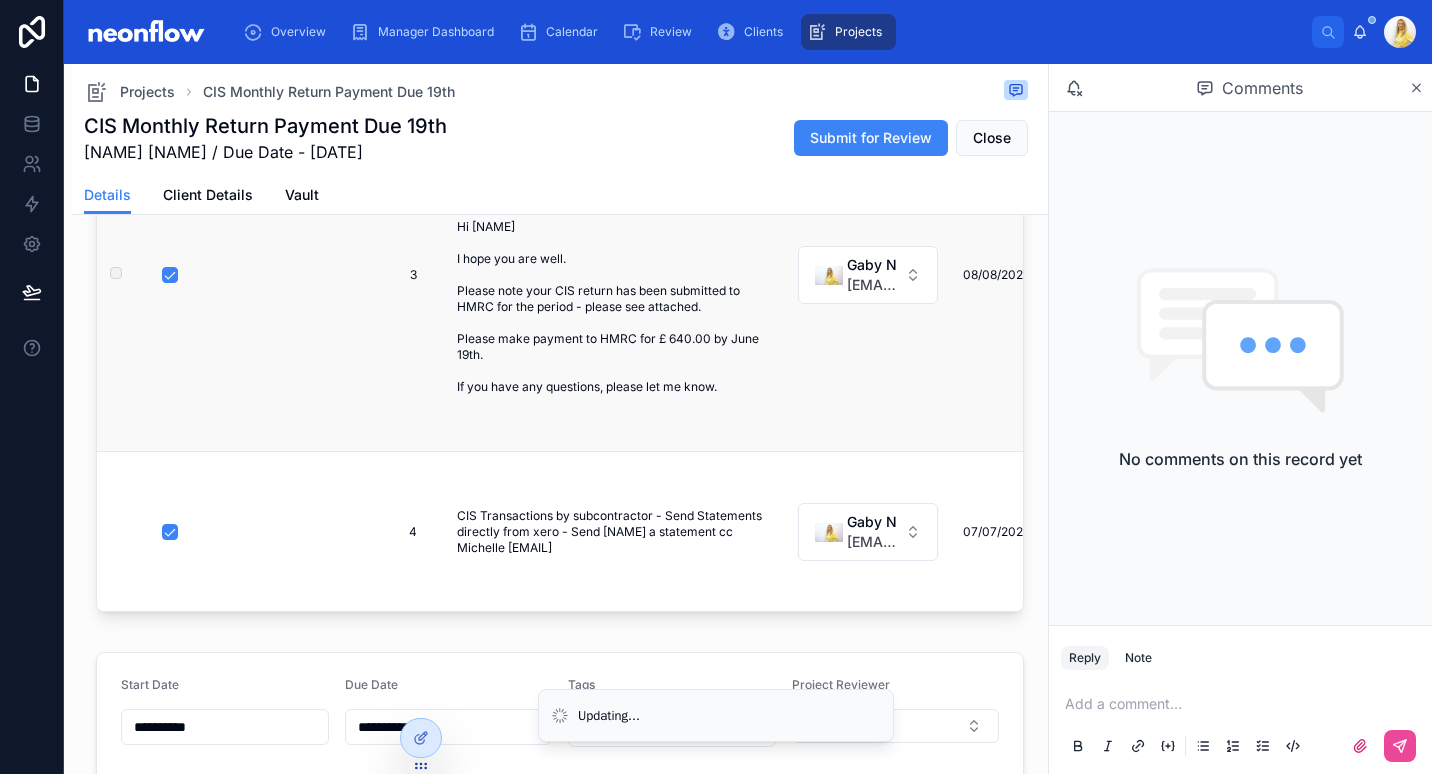 scroll, scrollTop: 0, scrollLeft: 0, axis: both 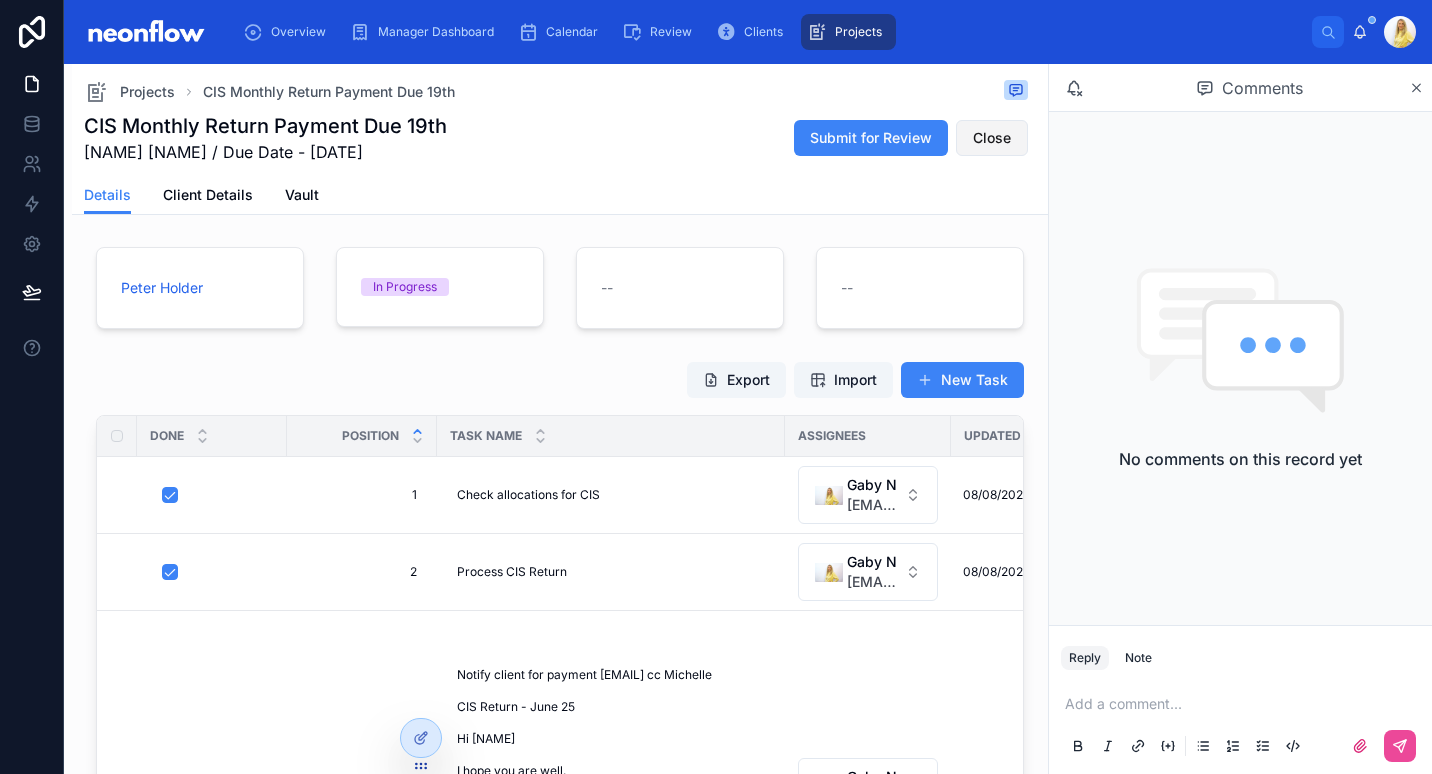 click on "Close" at bounding box center (992, 138) 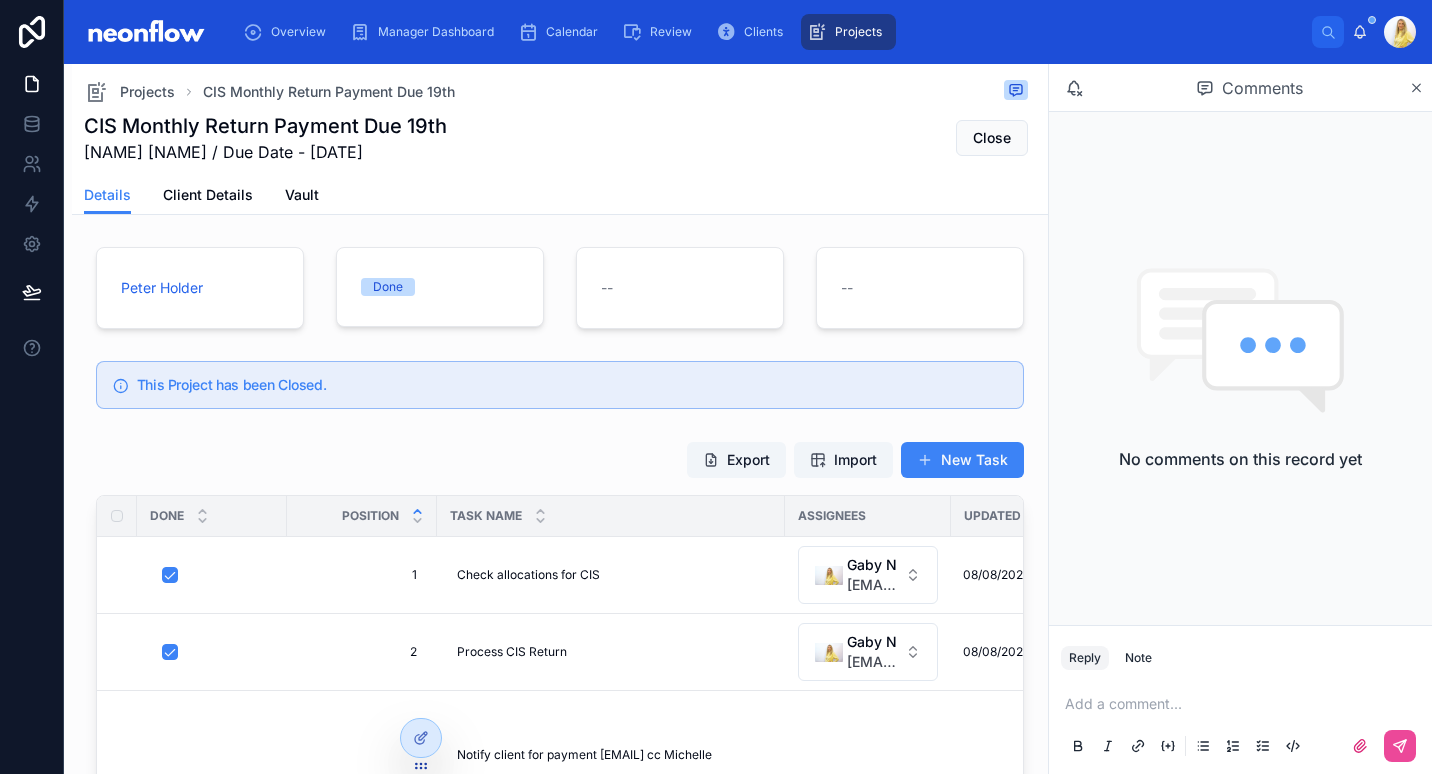 scroll, scrollTop: 233, scrollLeft: 0, axis: vertical 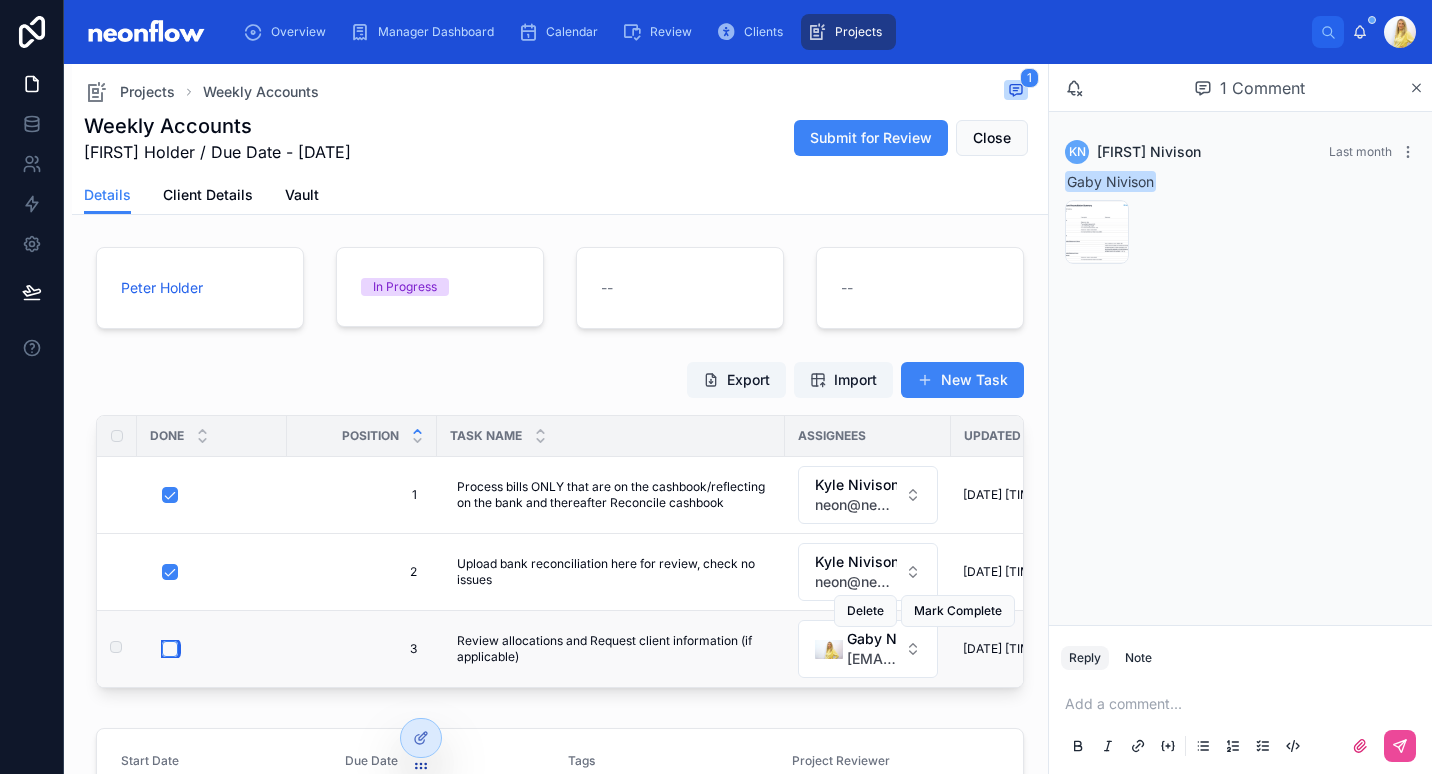 click at bounding box center [170, 649] 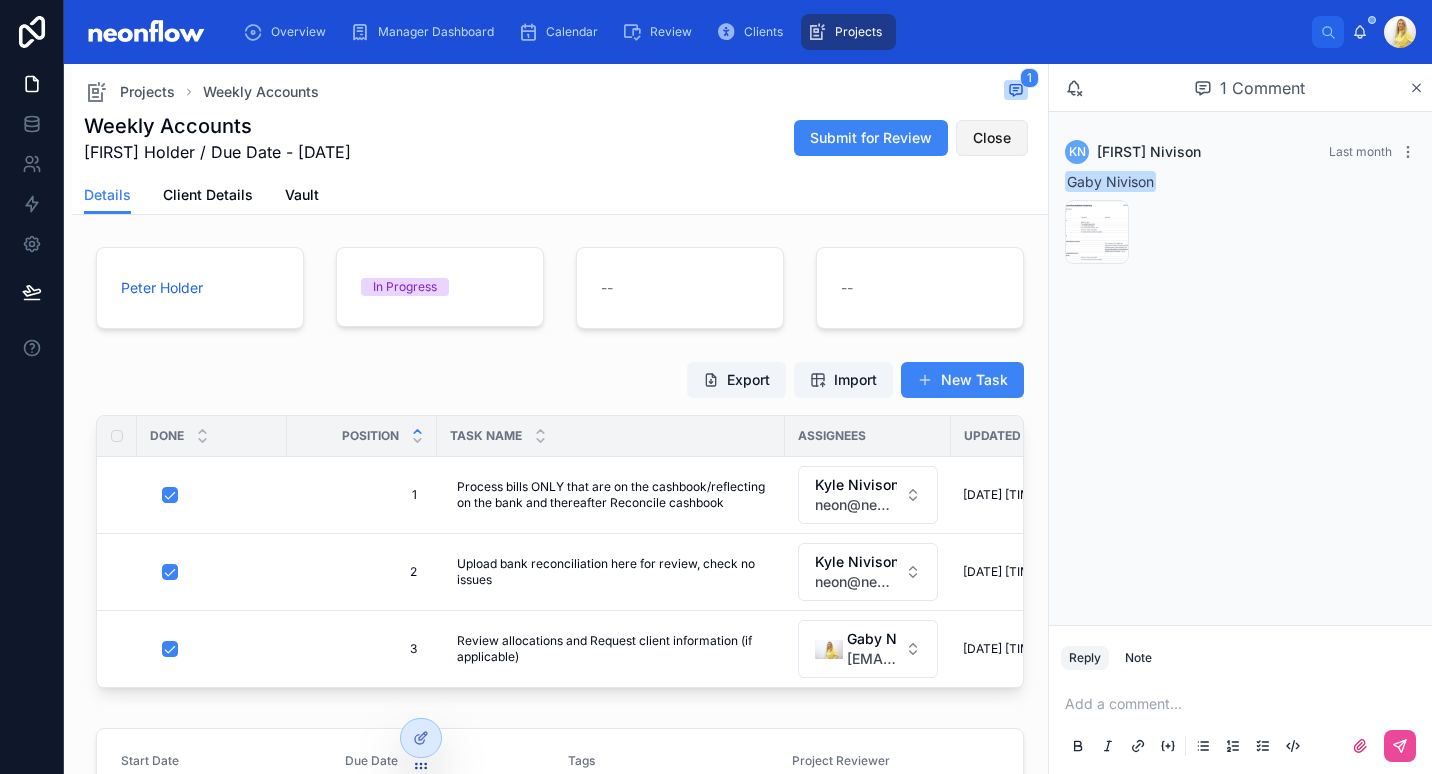 click on "Close" at bounding box center [992, 138] 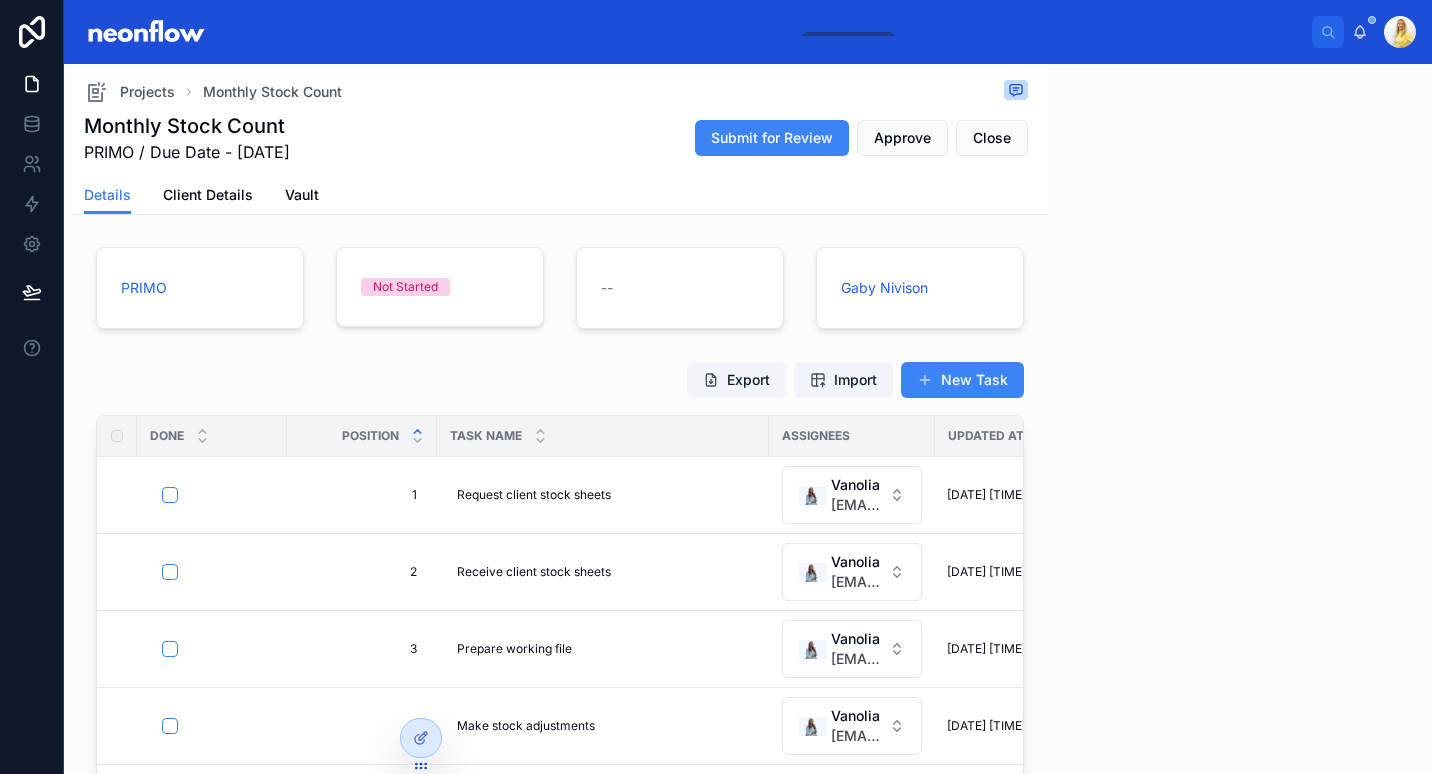 scroll, scrollTop: 0, scrollLeft: 0, axis: both 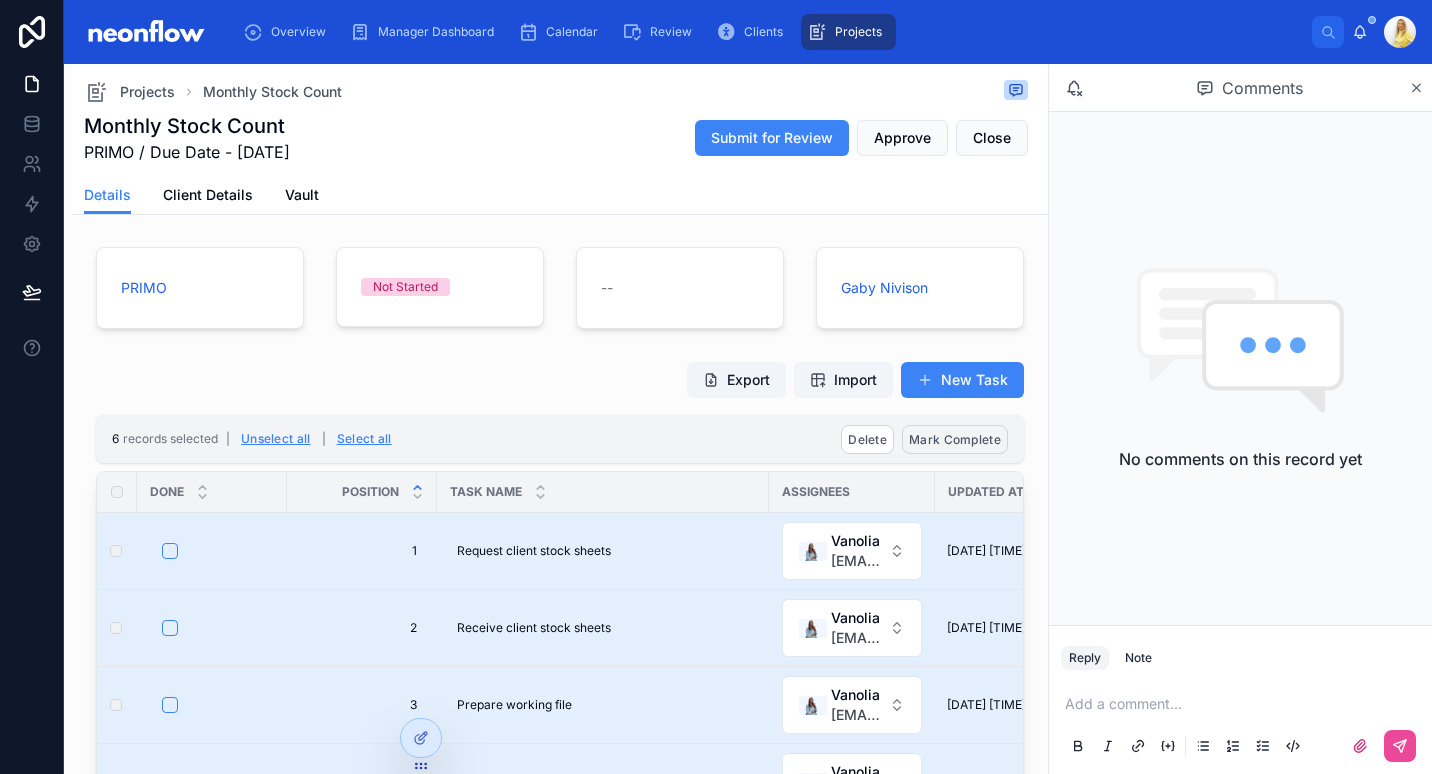 click on "Mark Complete" at bounding box center (955, 439) 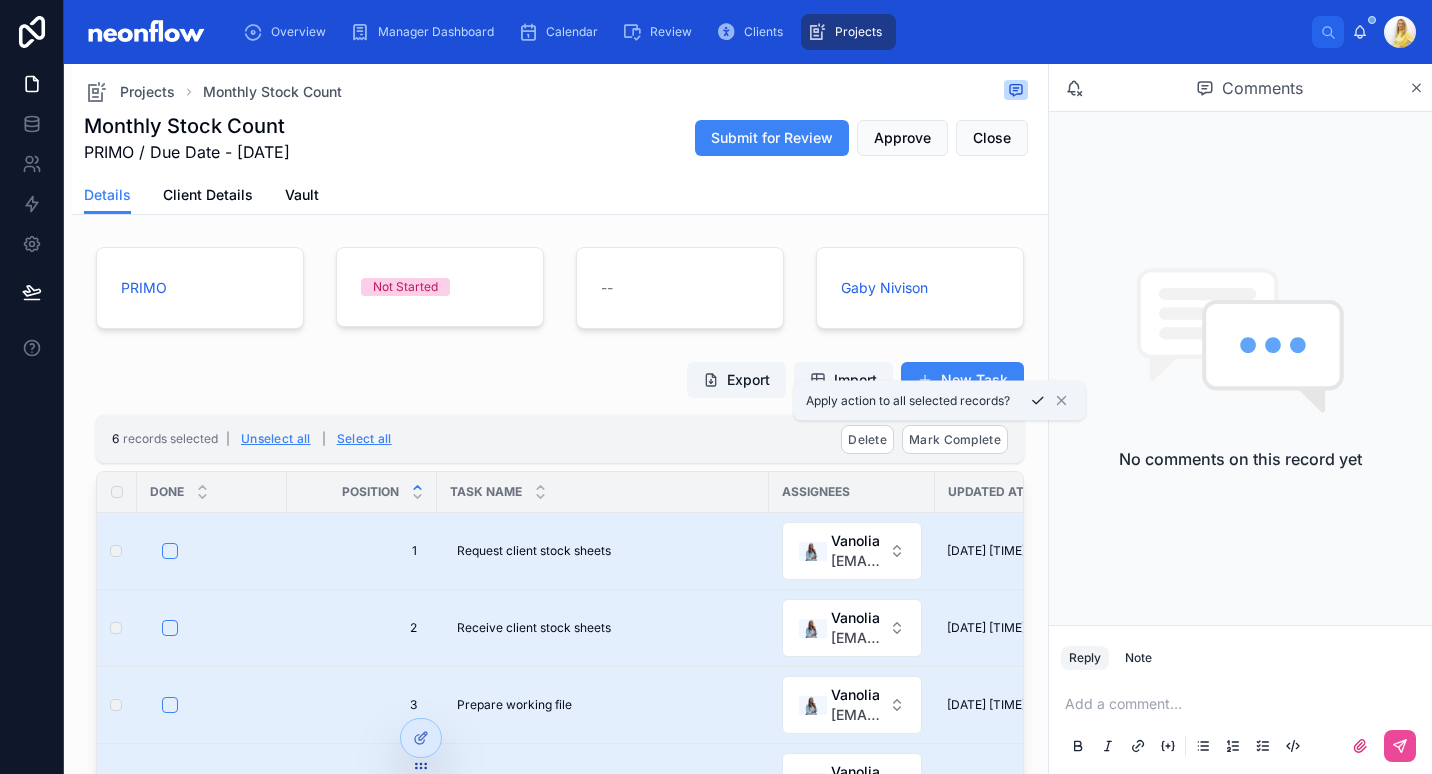 click 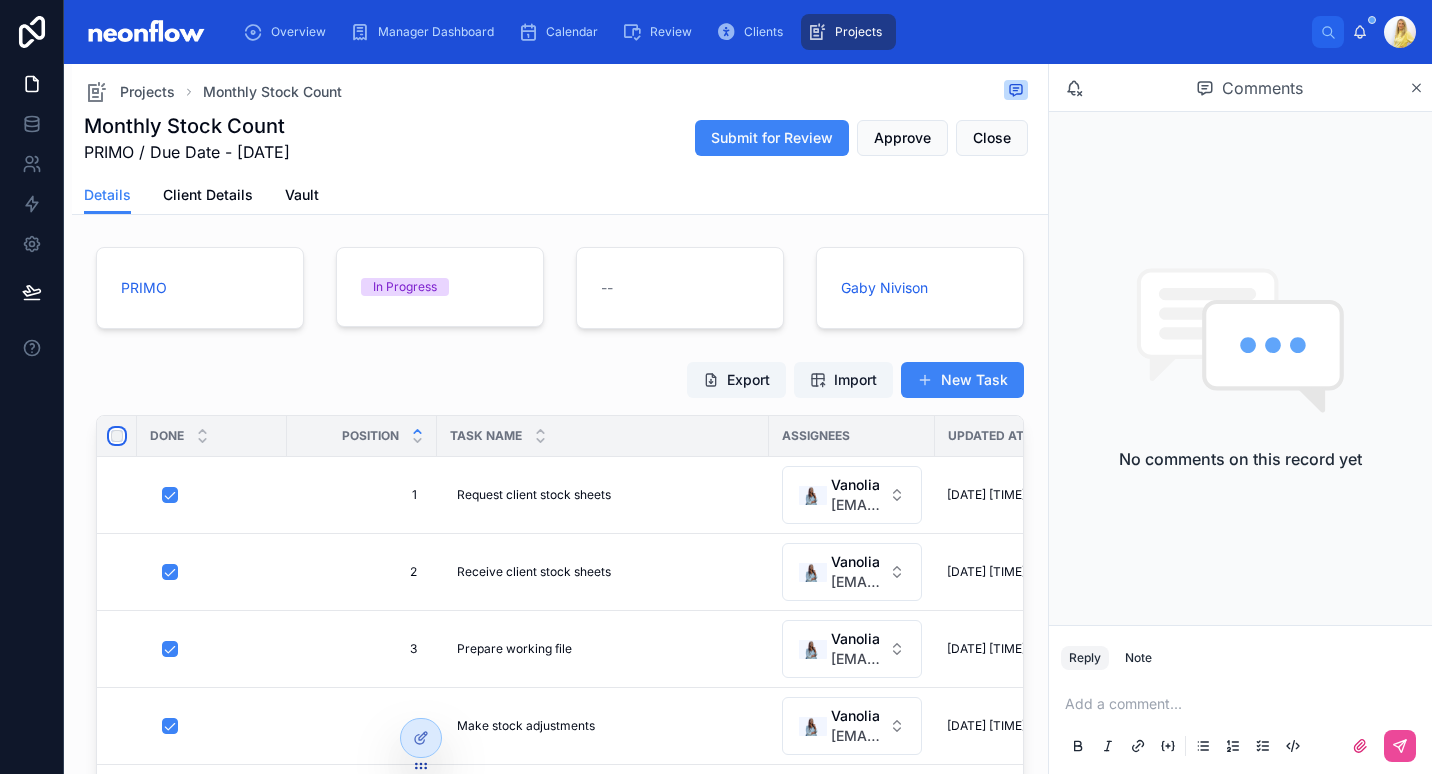 type on "**********" 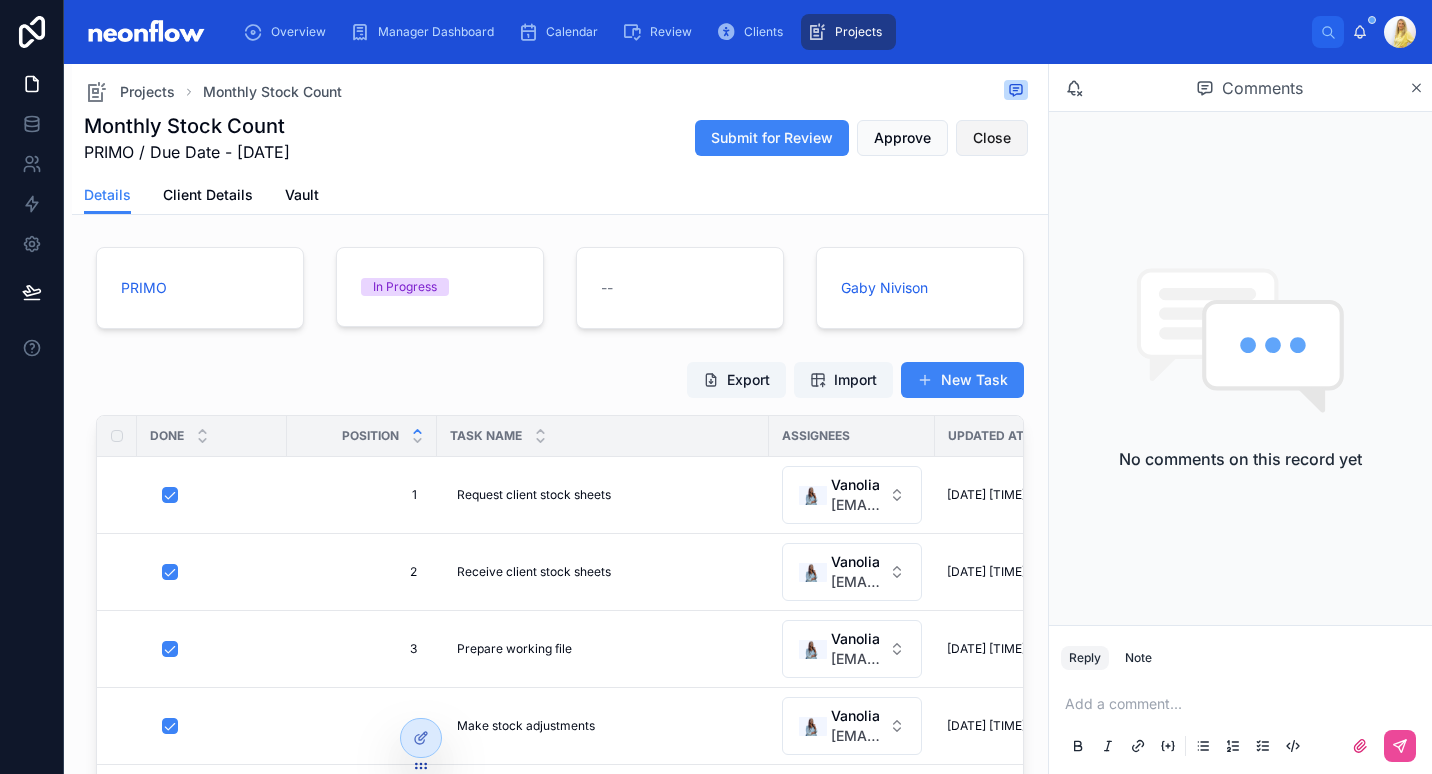 click on "Close" at bounding box center (992, 138) 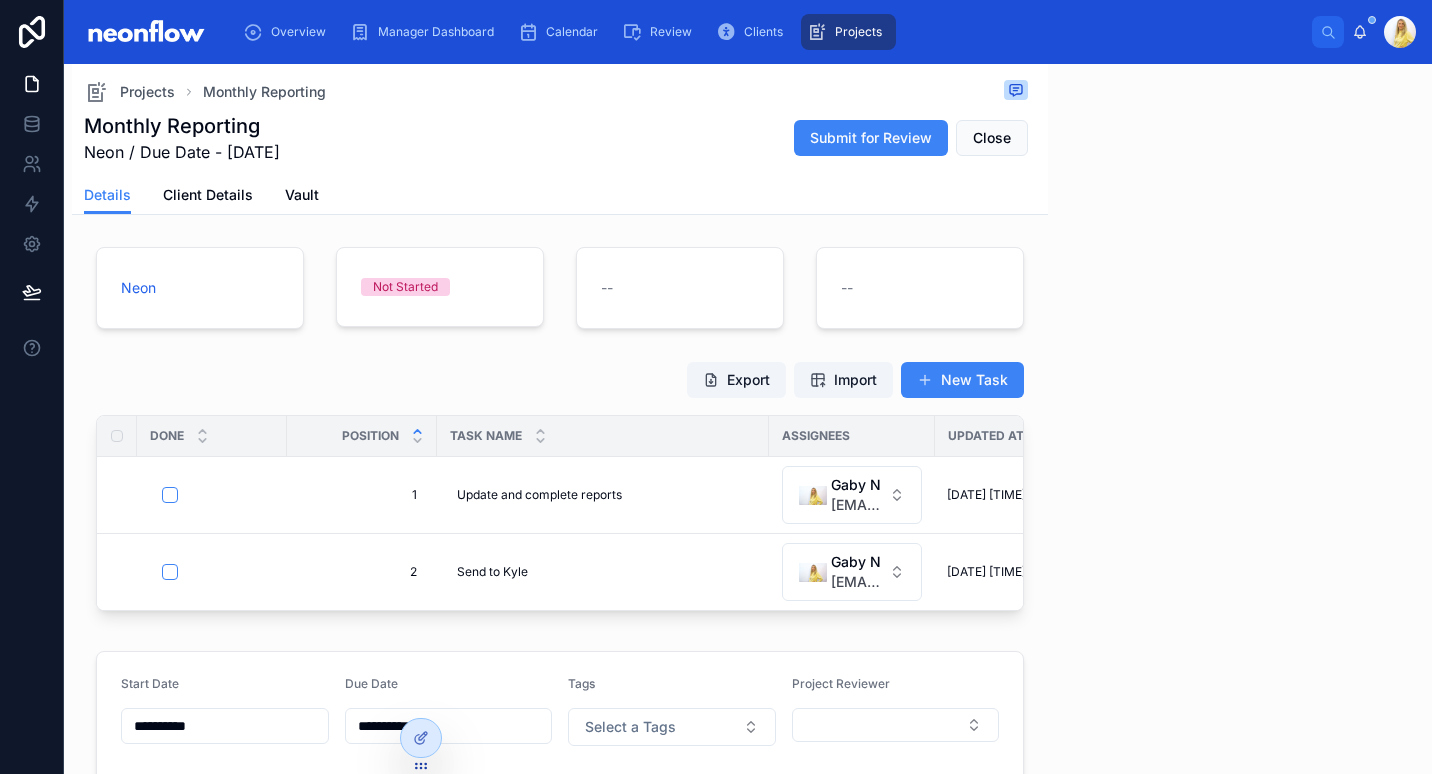 scroll, scrollTop: 0, scrollLeft: 0, axis: both 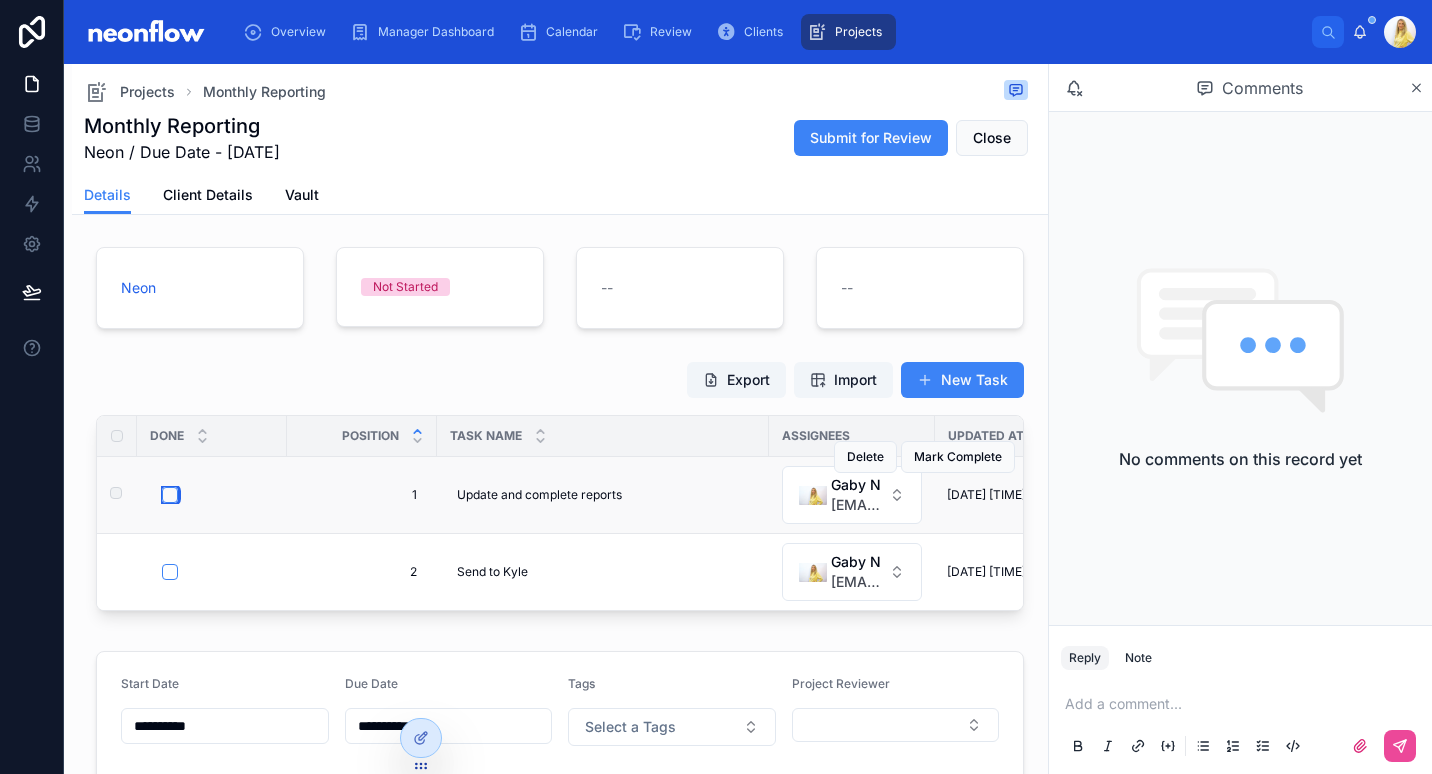 click at bounding box center (170, 495) 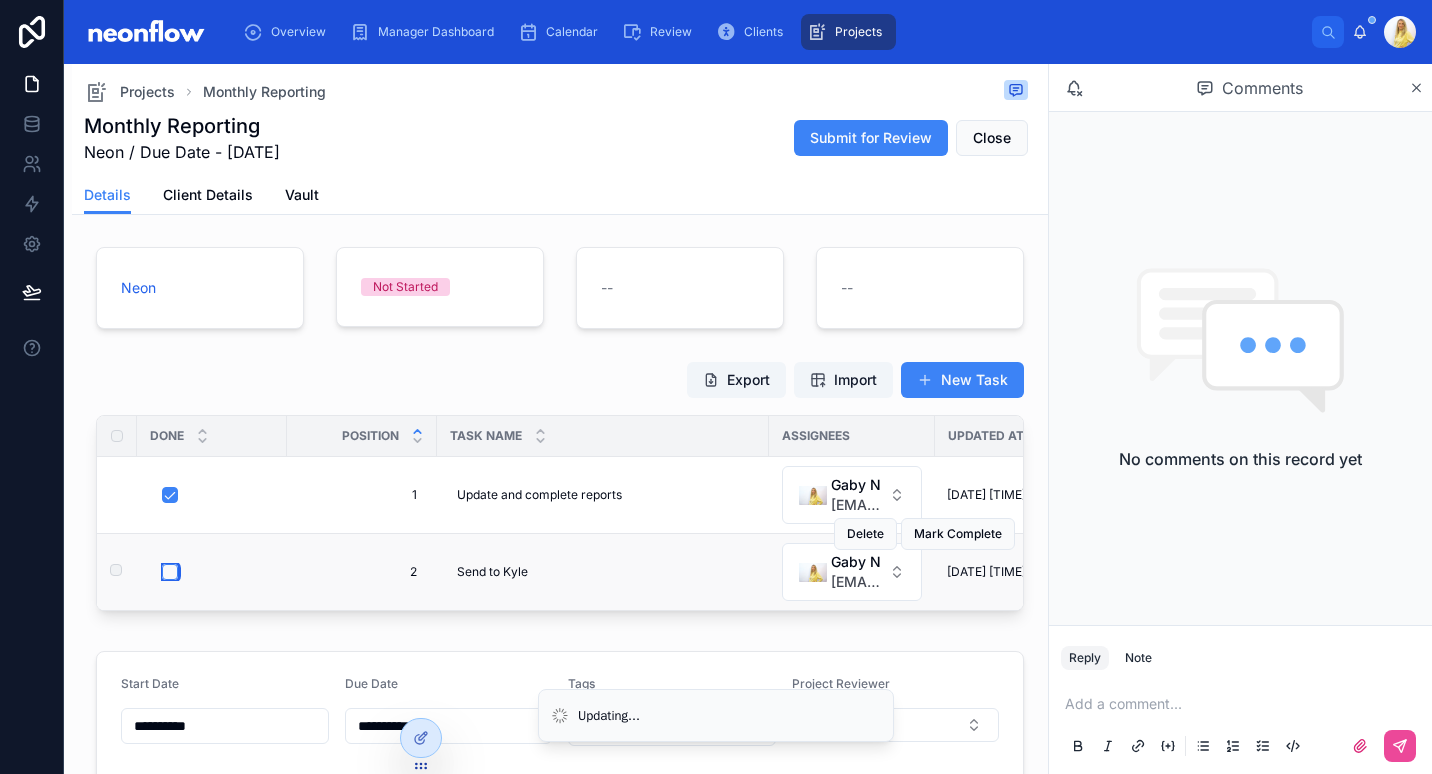 click at bounding box center [170, 572] 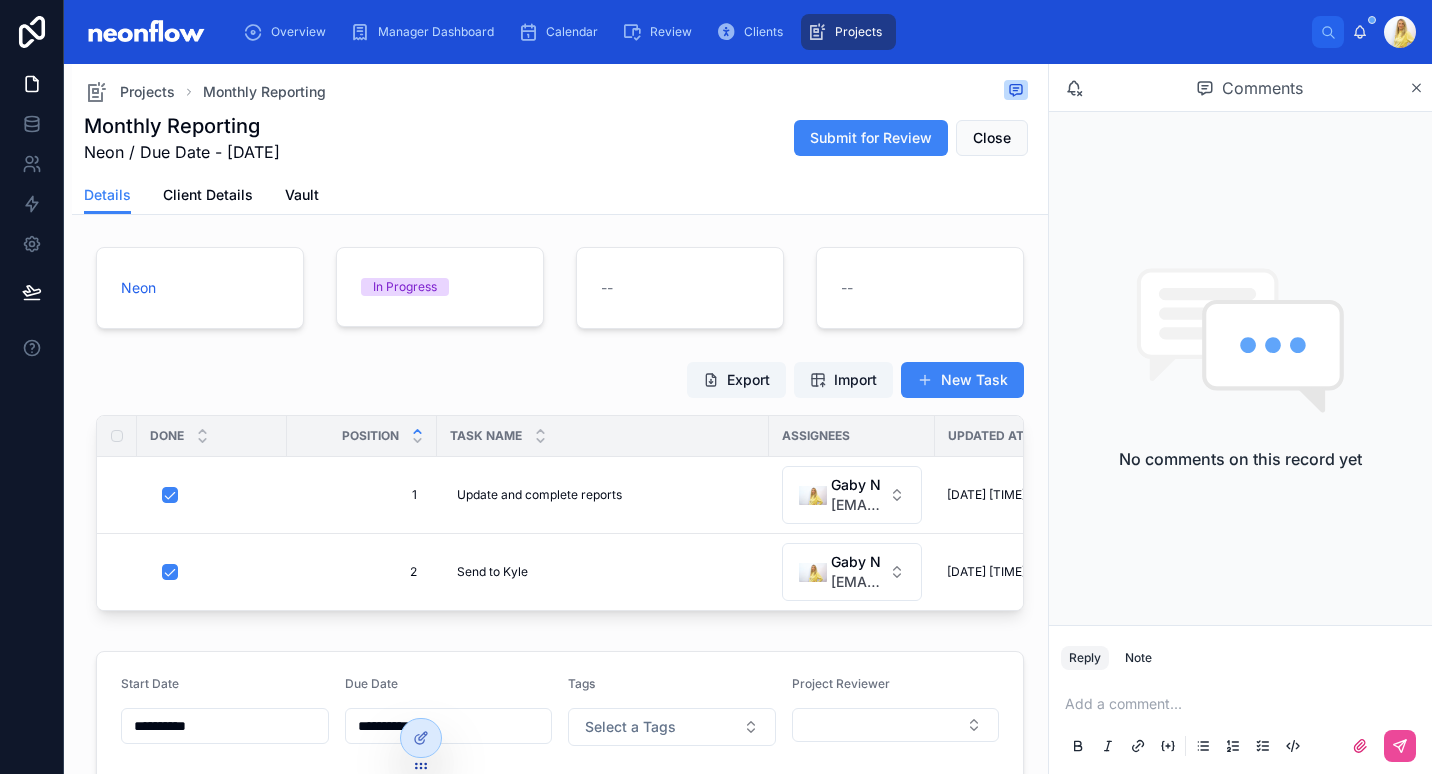 type on "**********" 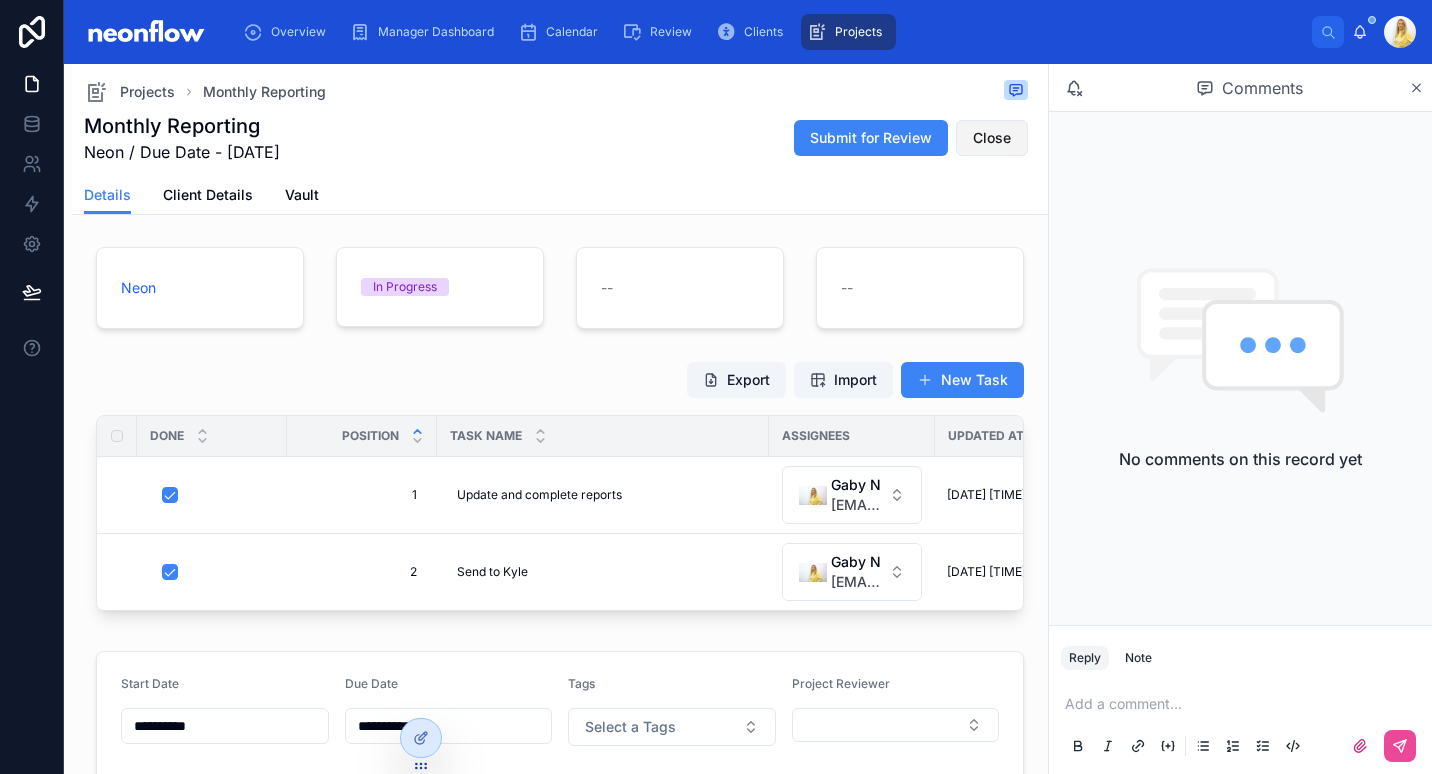 click on "Close" at bounding box center [992, 138] 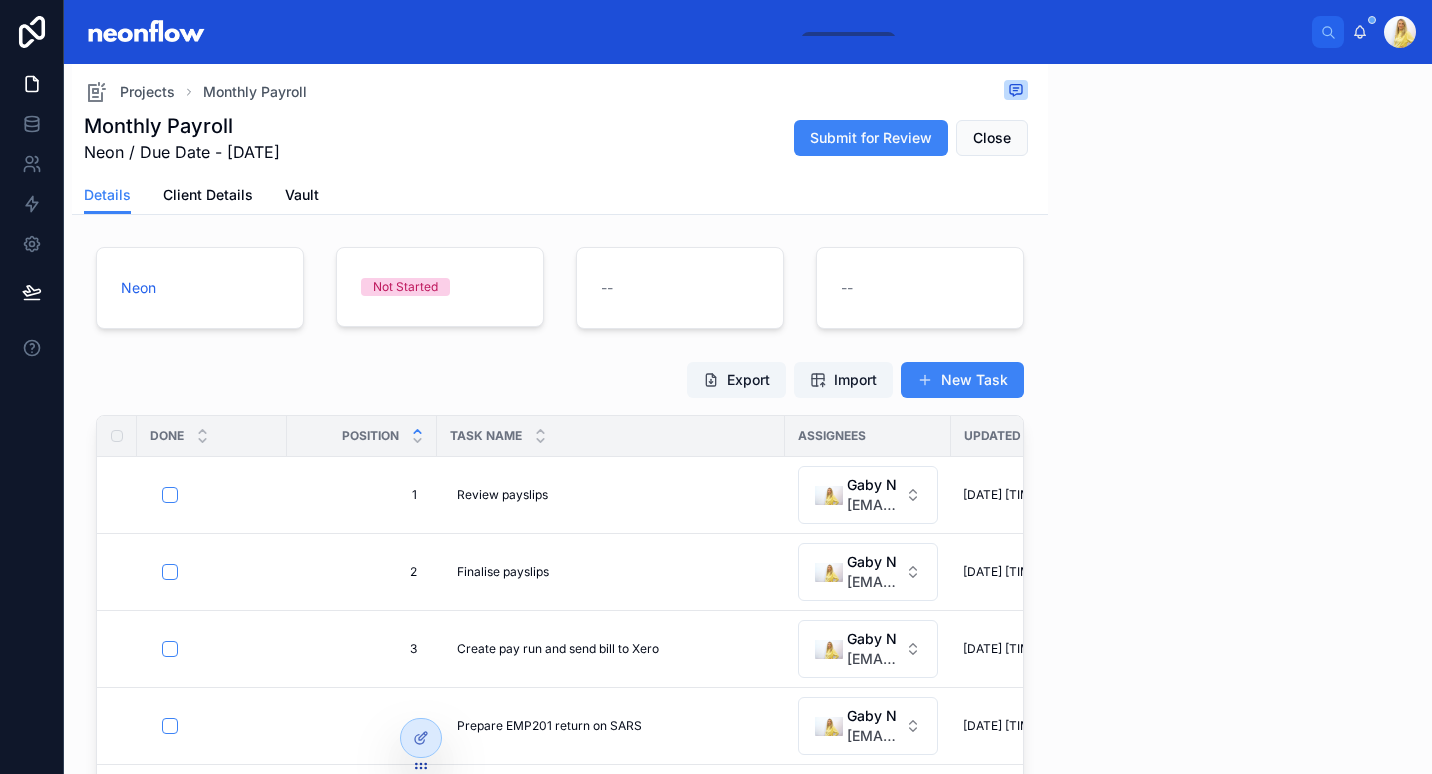 scroll, scrollTop: 0, scrollLeft: 0, axis: both 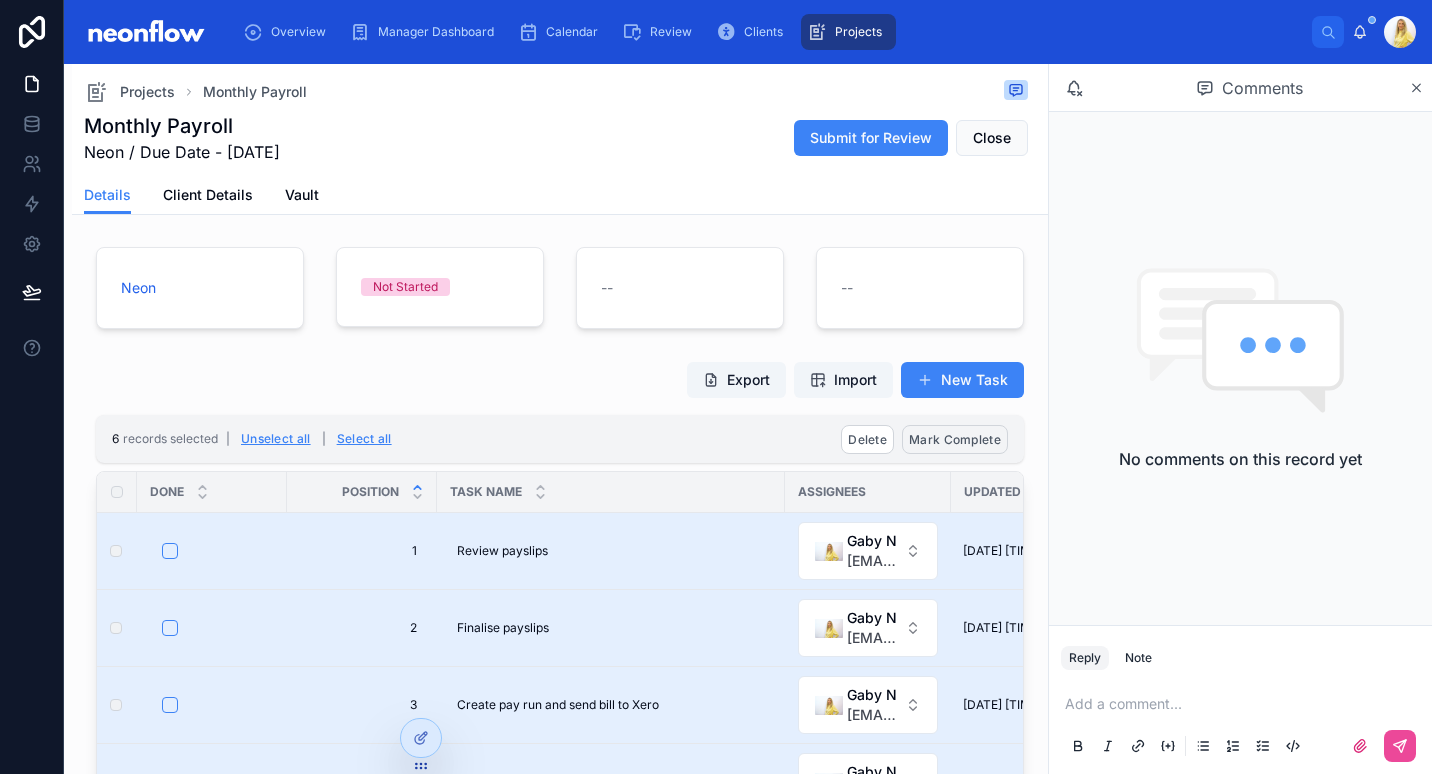 click on "Mark Complete" at bounding box center [955, 439] 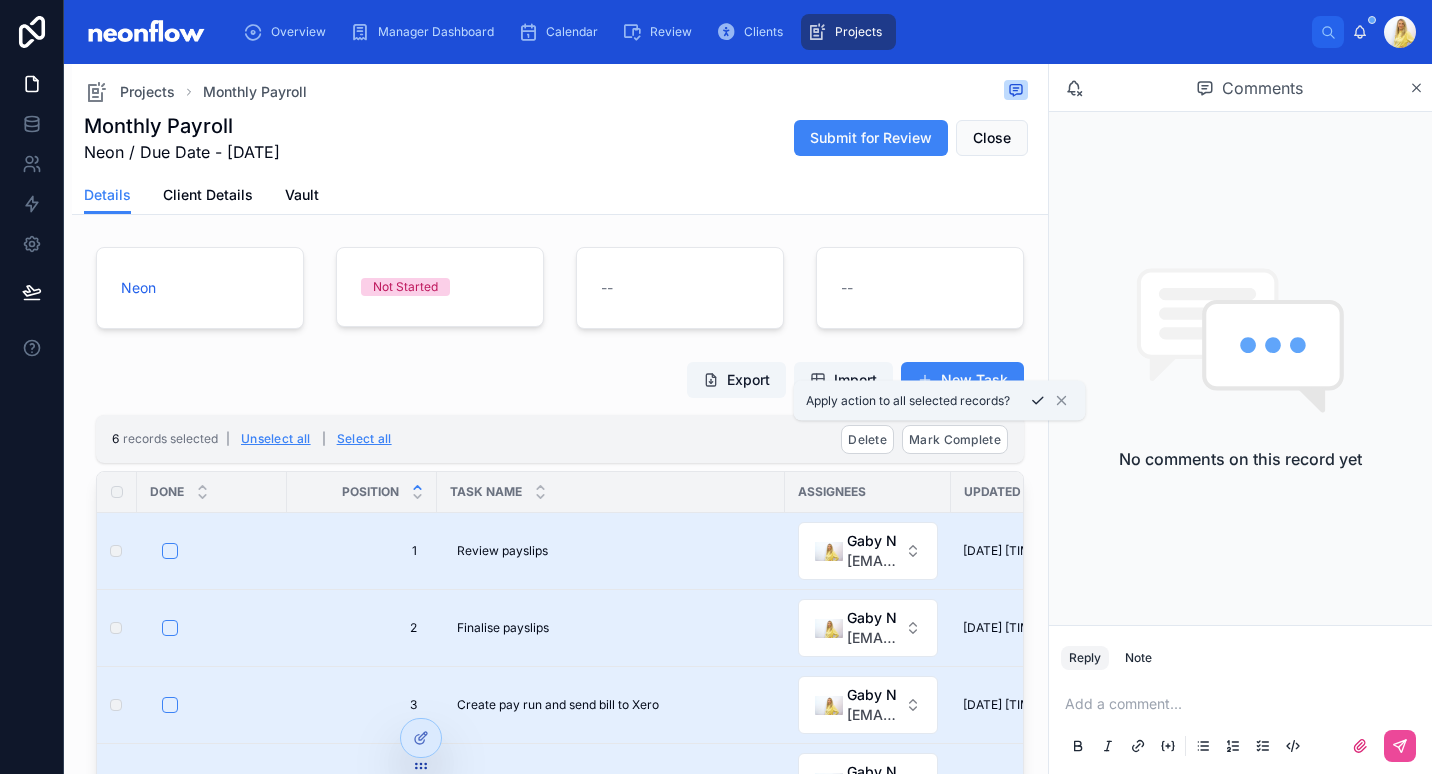 click 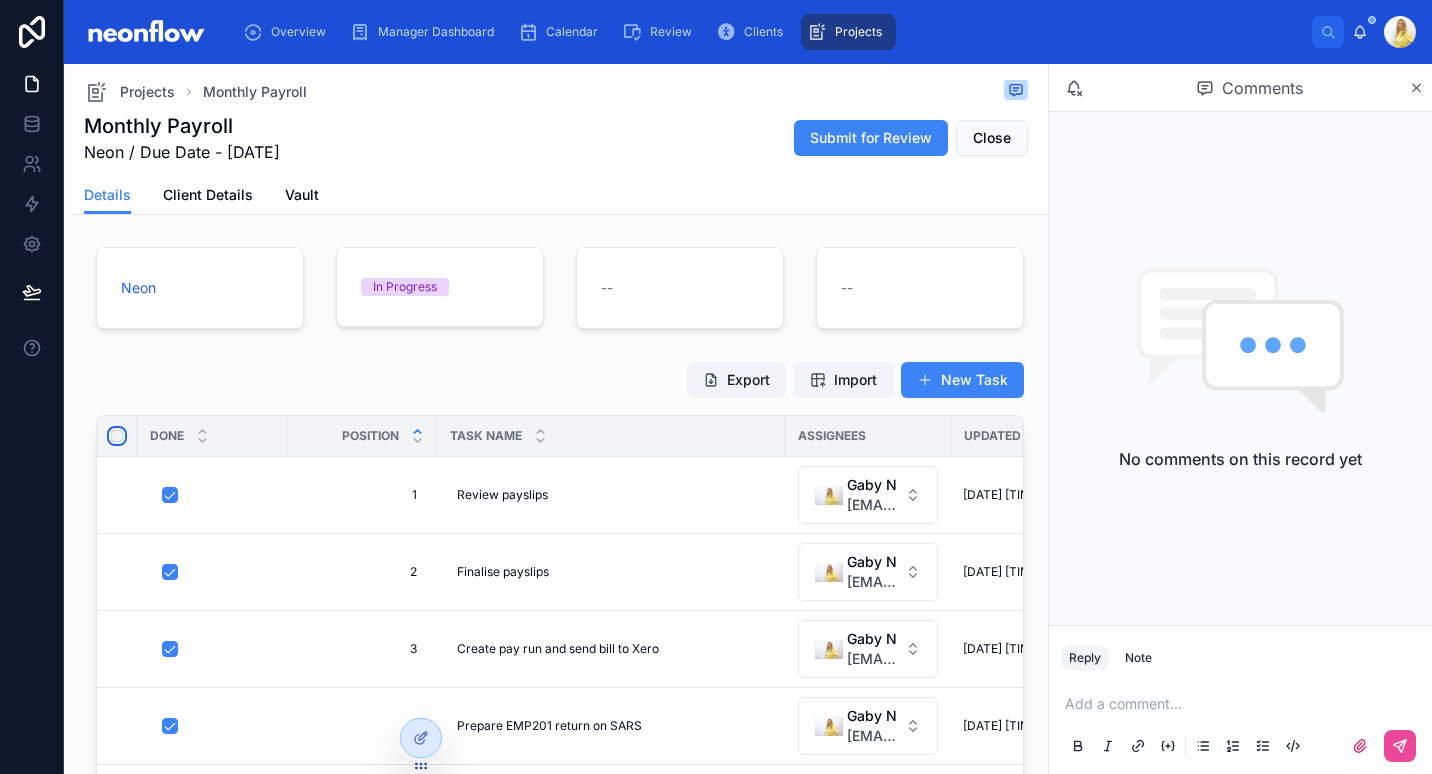 type on "**********" 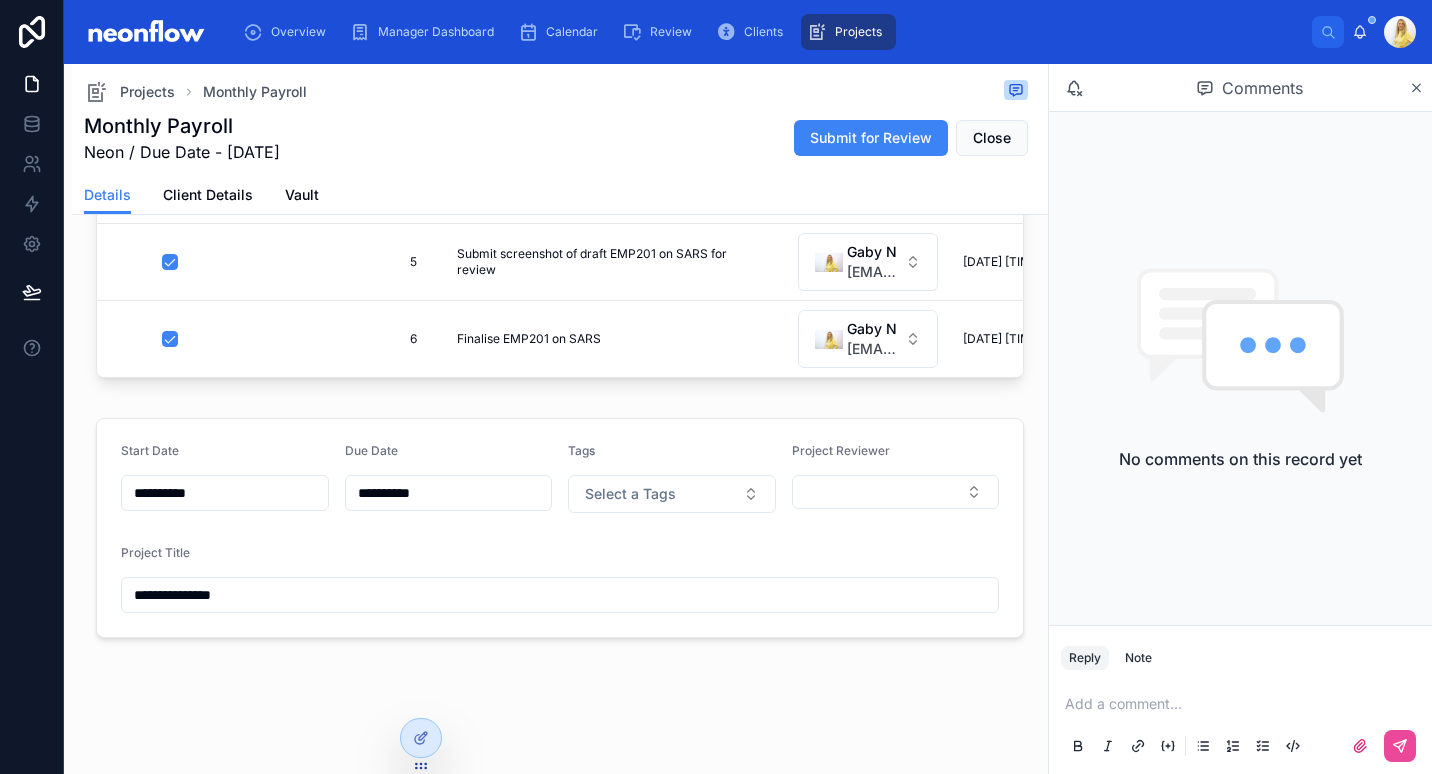 scroll, scrollTop: 0, scrollLeft: 0, axis: both 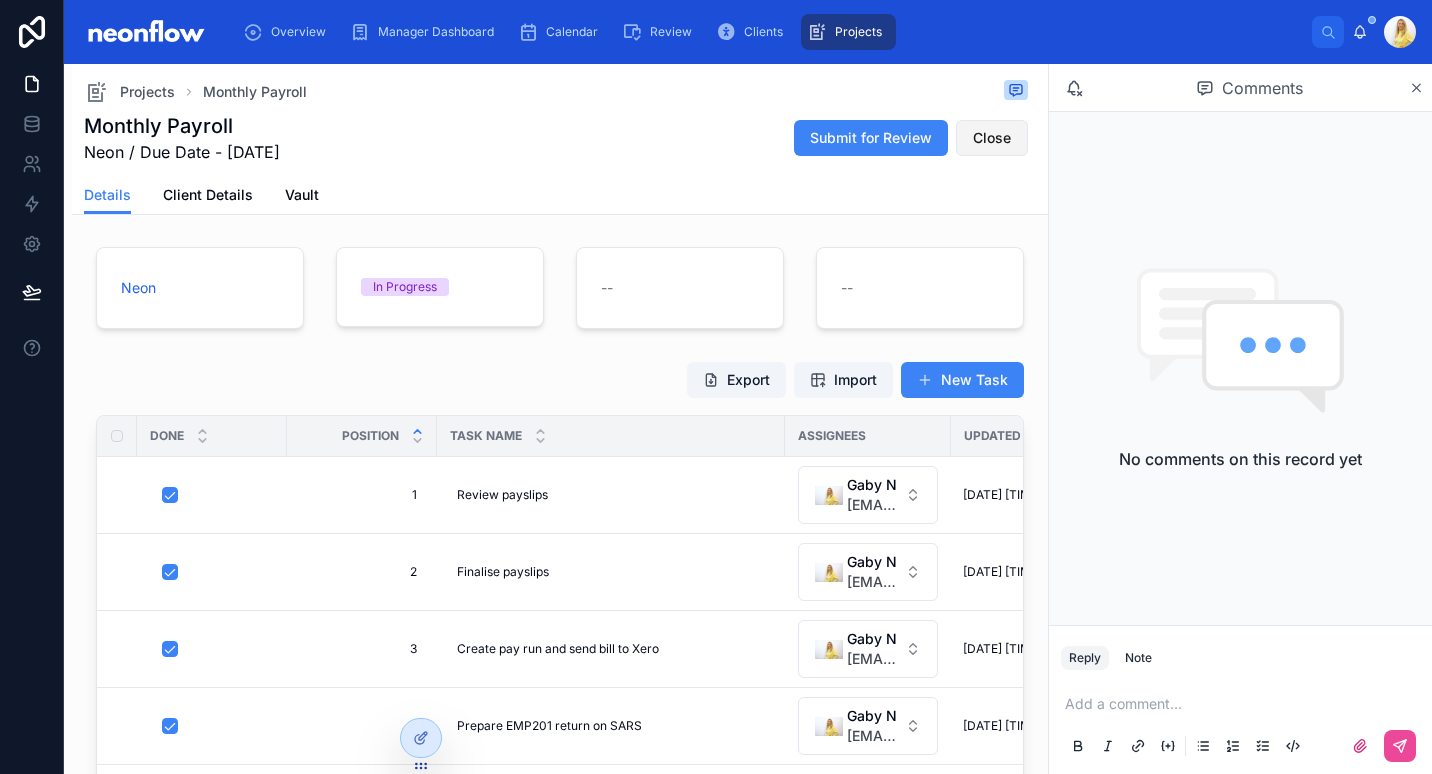 click on "Close" at bounding box center (992, 138) 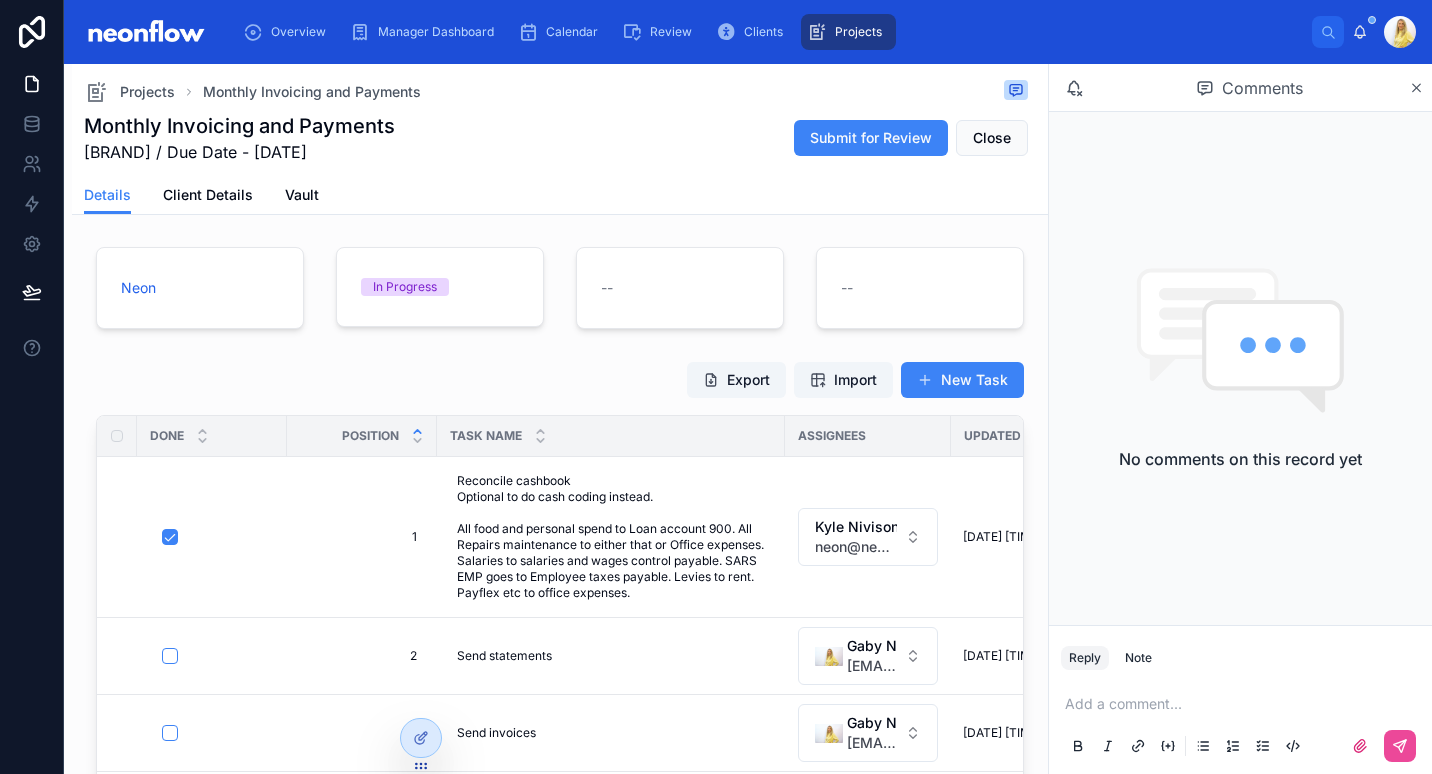 scroll, scrollTop: 0, scrollLeft: 0, axis: both 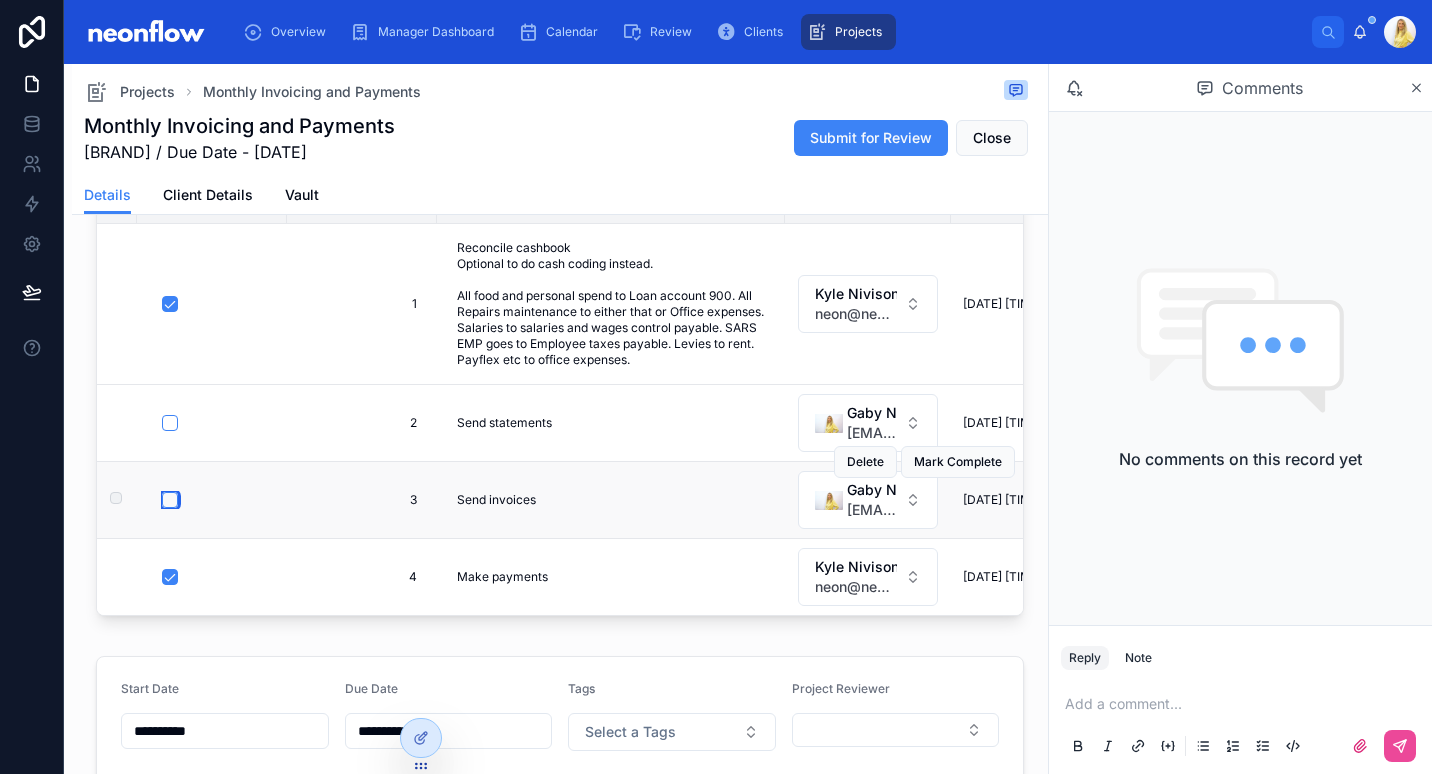 click at bounding box center [170, 500] 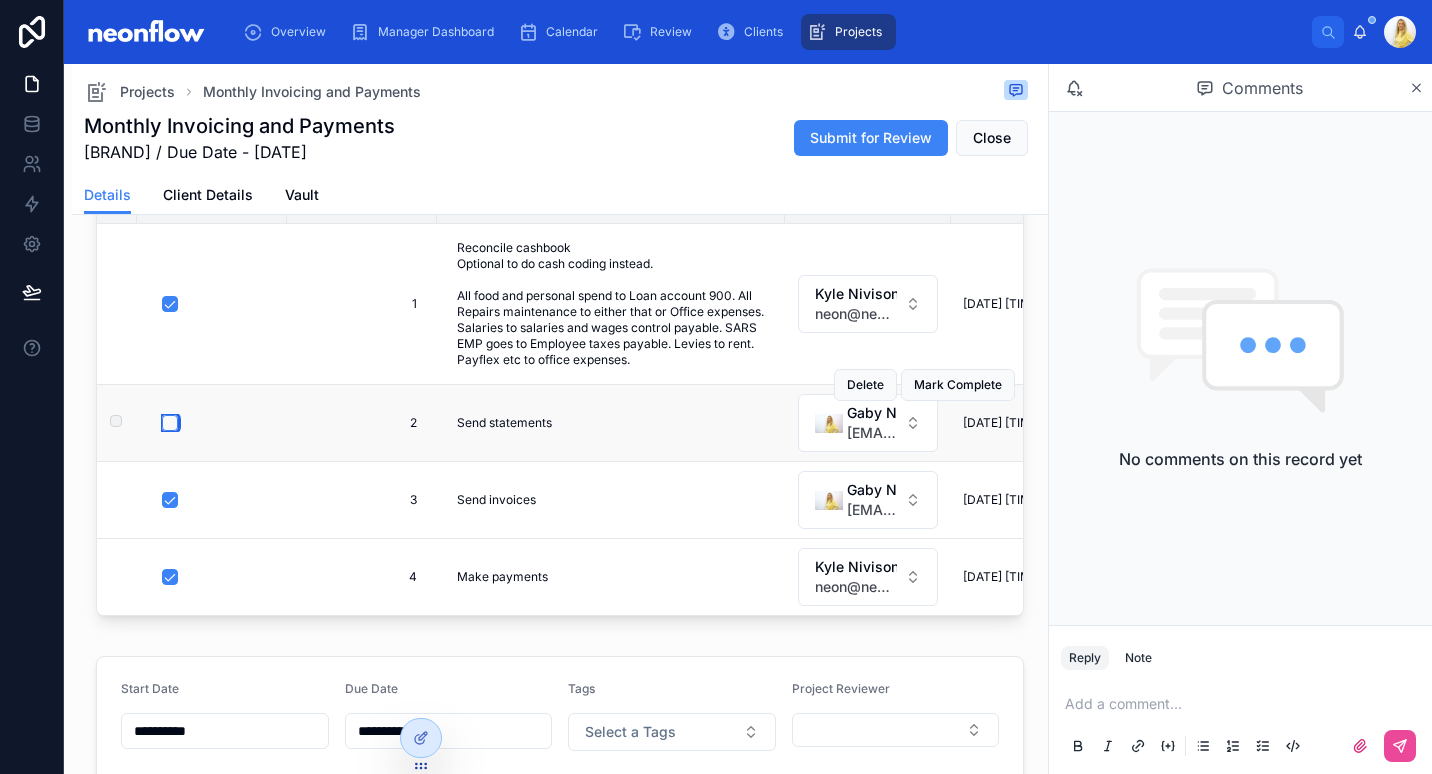 click at bounding box center (170, 423) 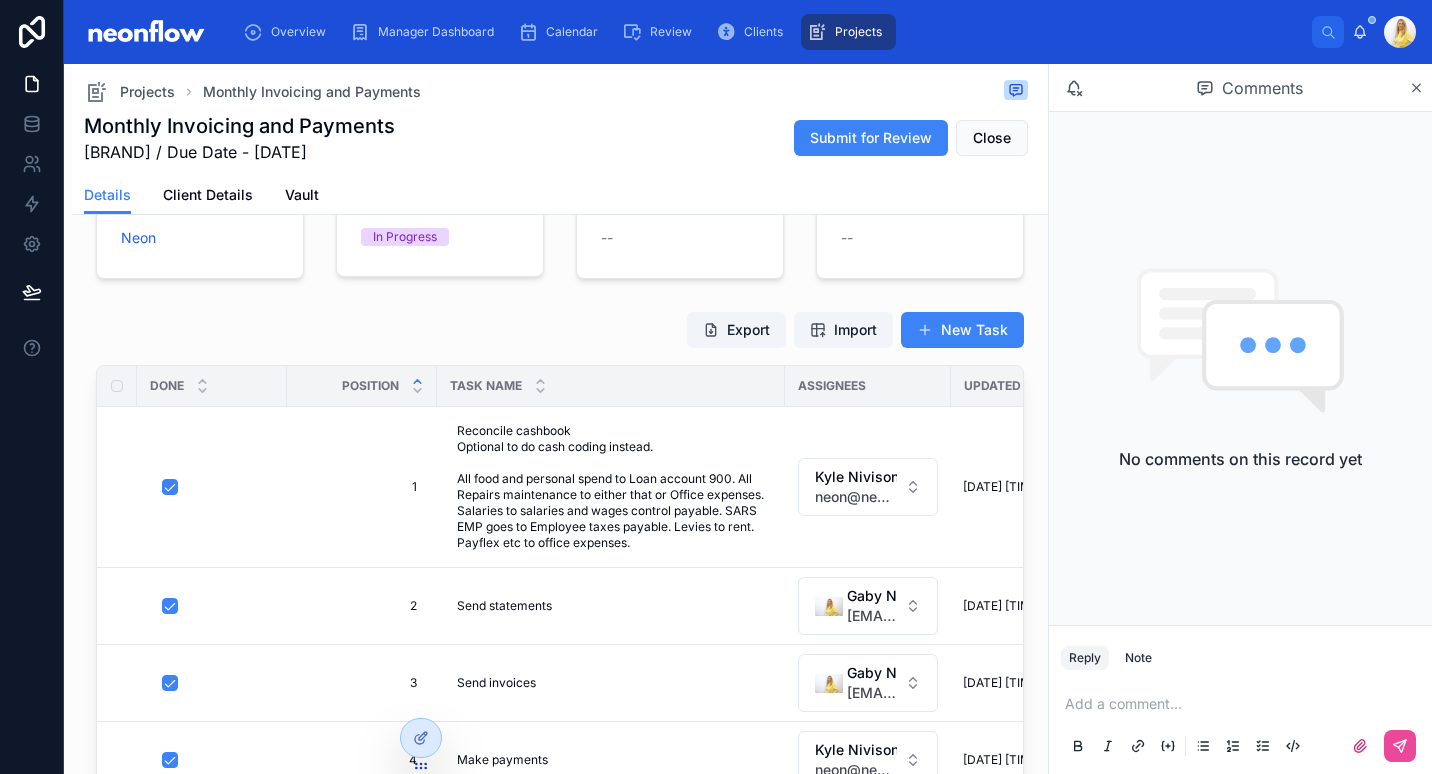 scroll, scrollTop: 0, scrollLeft: 0, axis: both 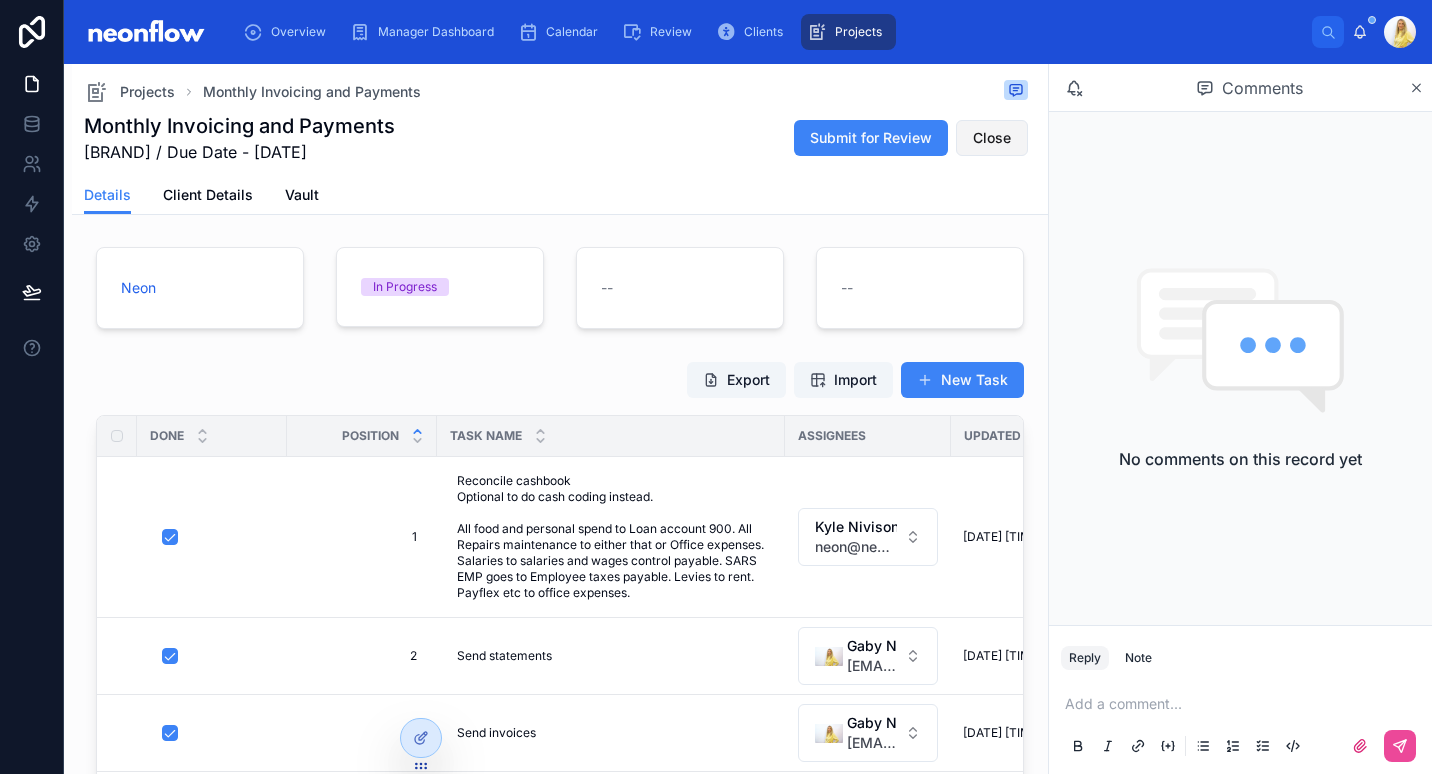 click on "Close" at bounding box center (992, 138) 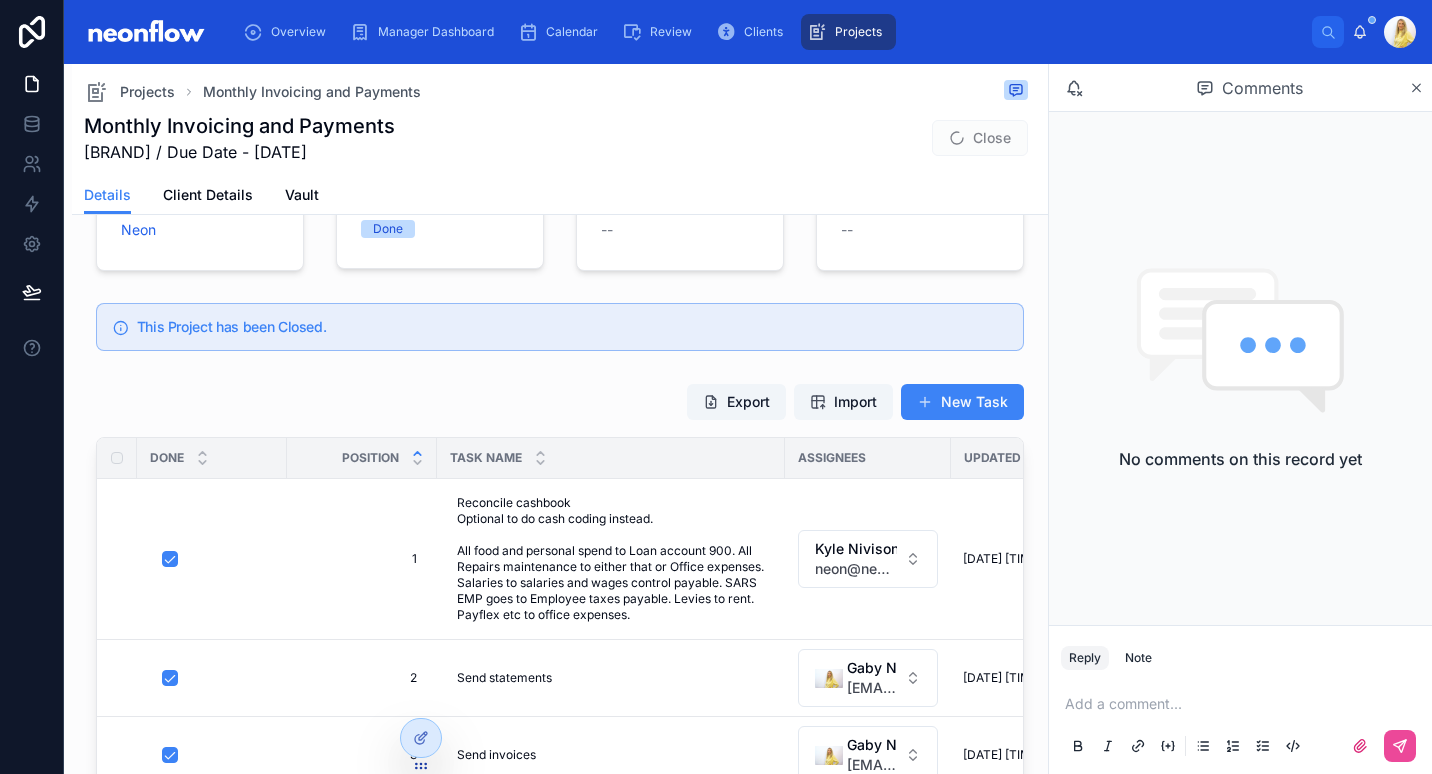 scroll, scrollTop: 0, scrollLeft: 0, axis: both 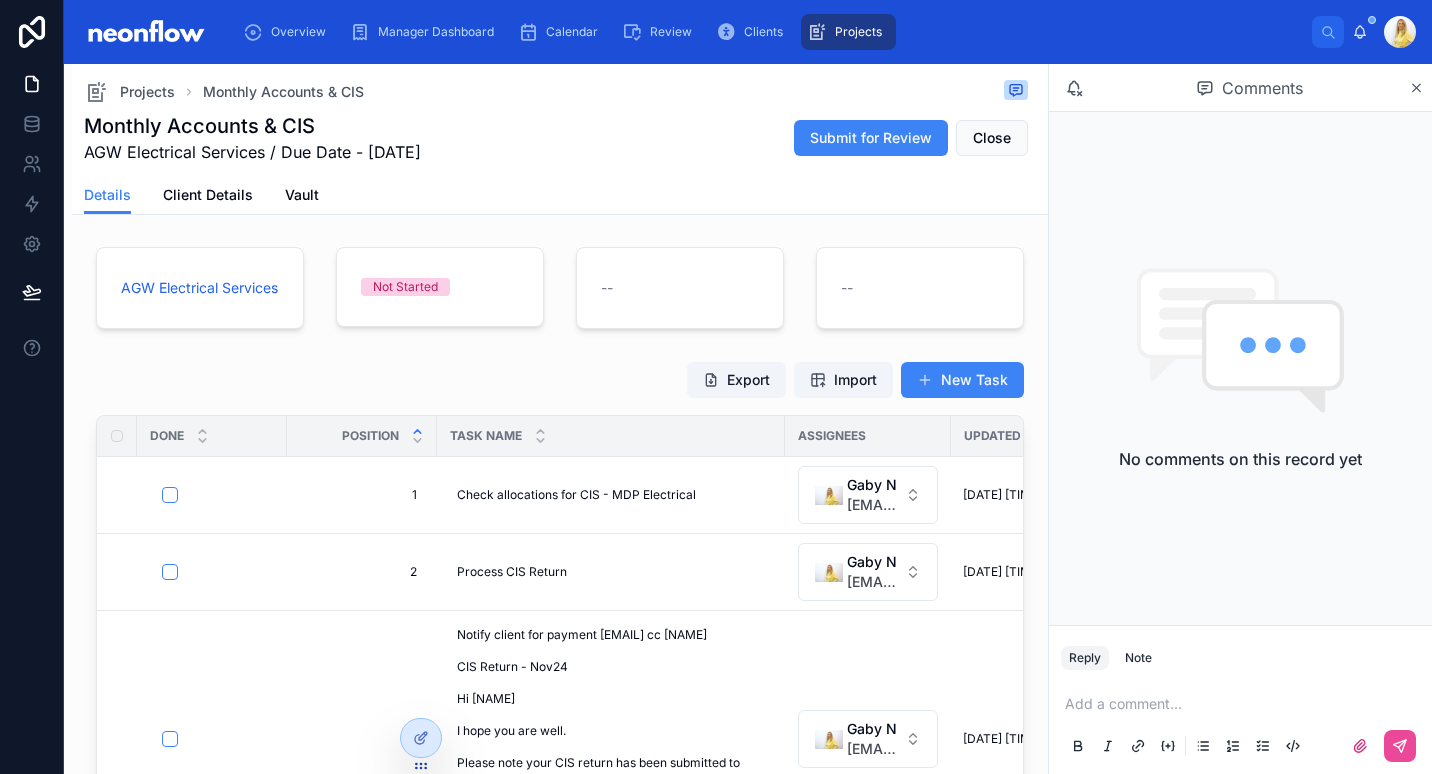 click on "Not Started" at bounding box center [440, 288] 